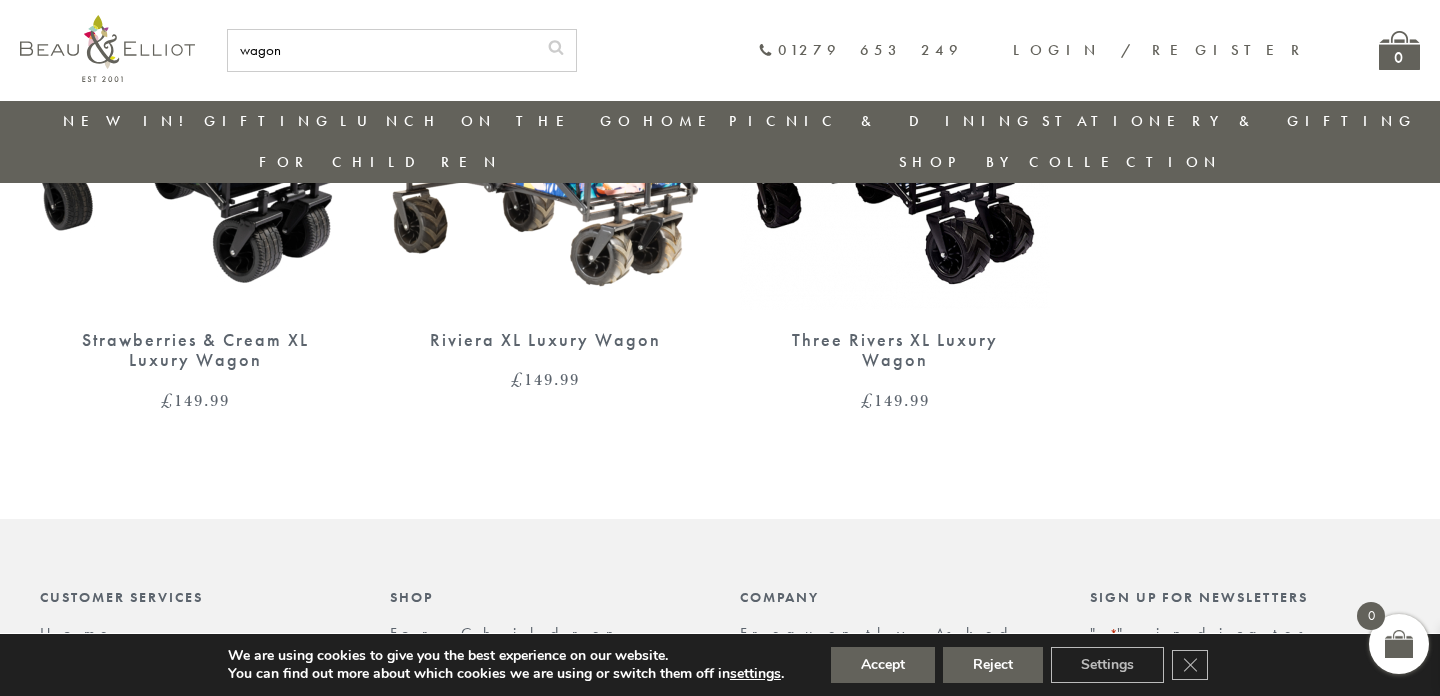 scroll, scrollTop: 0, scrollLeft: 0, axis: both 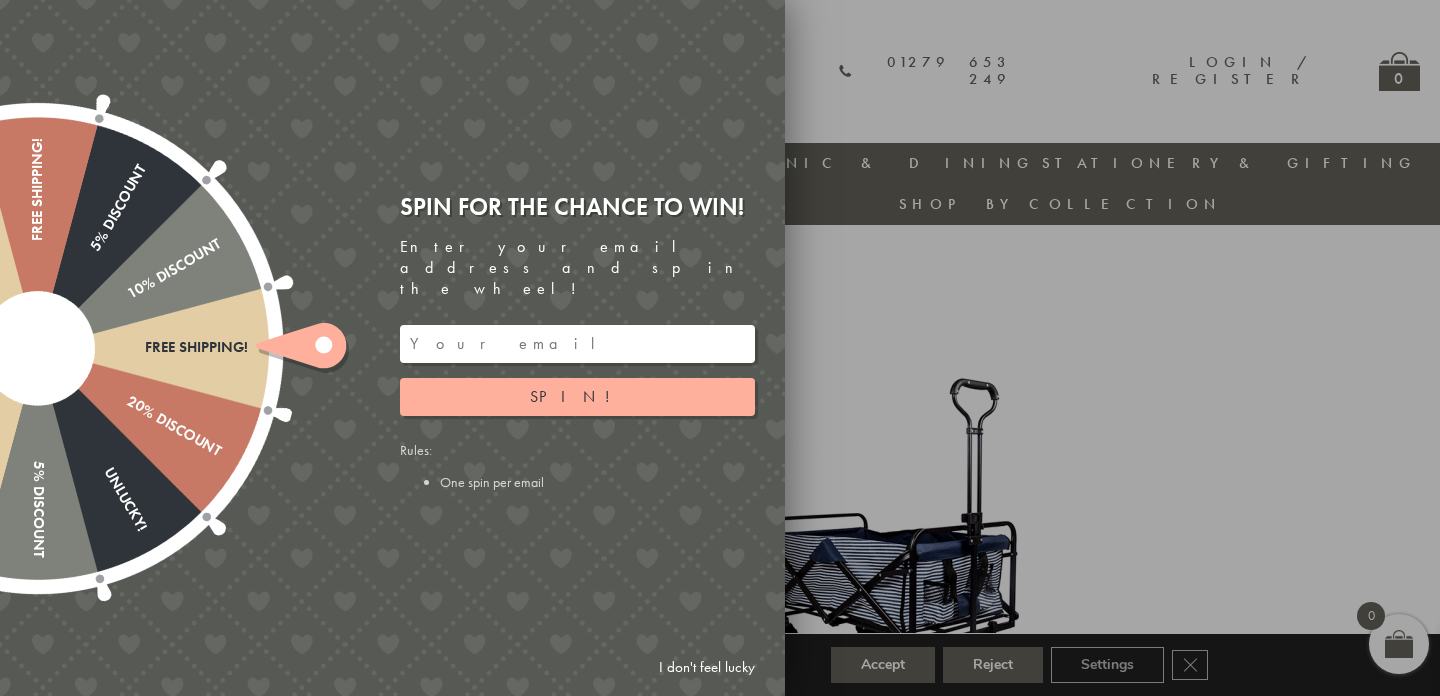click at bounding box center (577, 344) 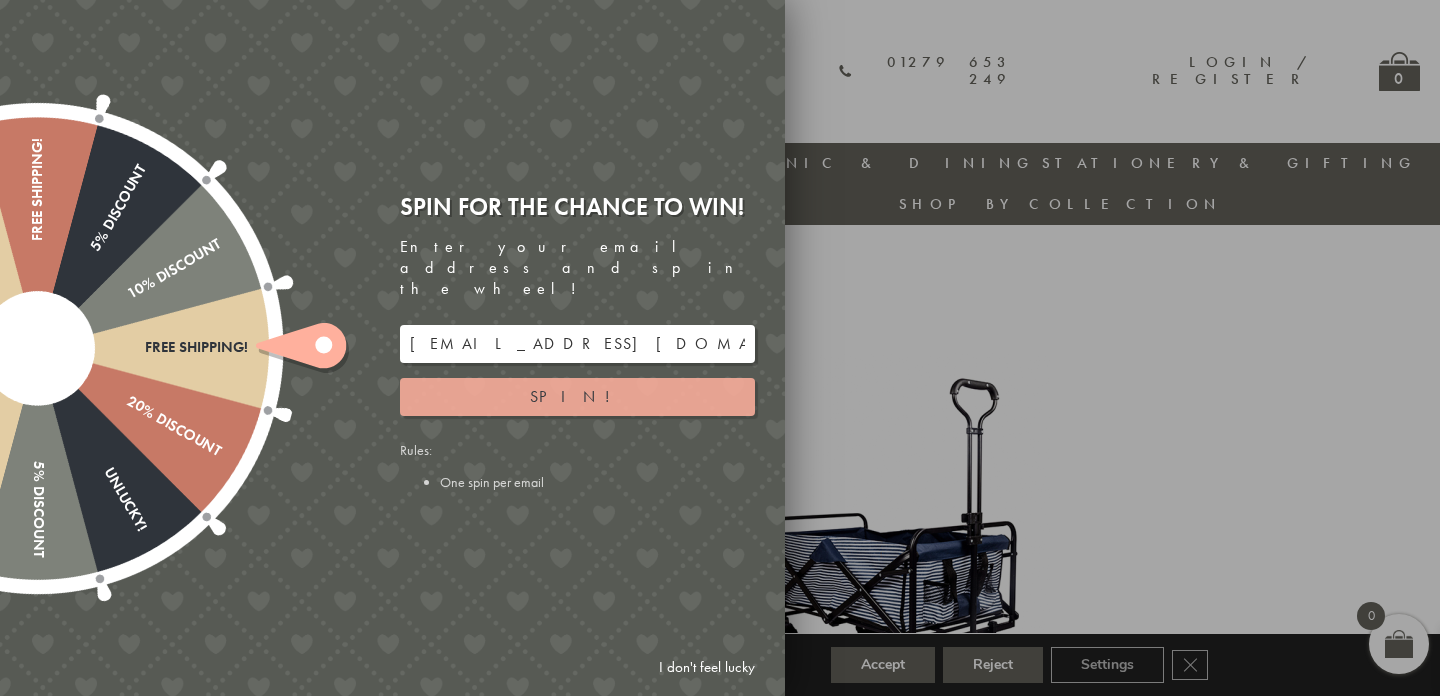 click on "Spin!" at bounding box center [577, 397] 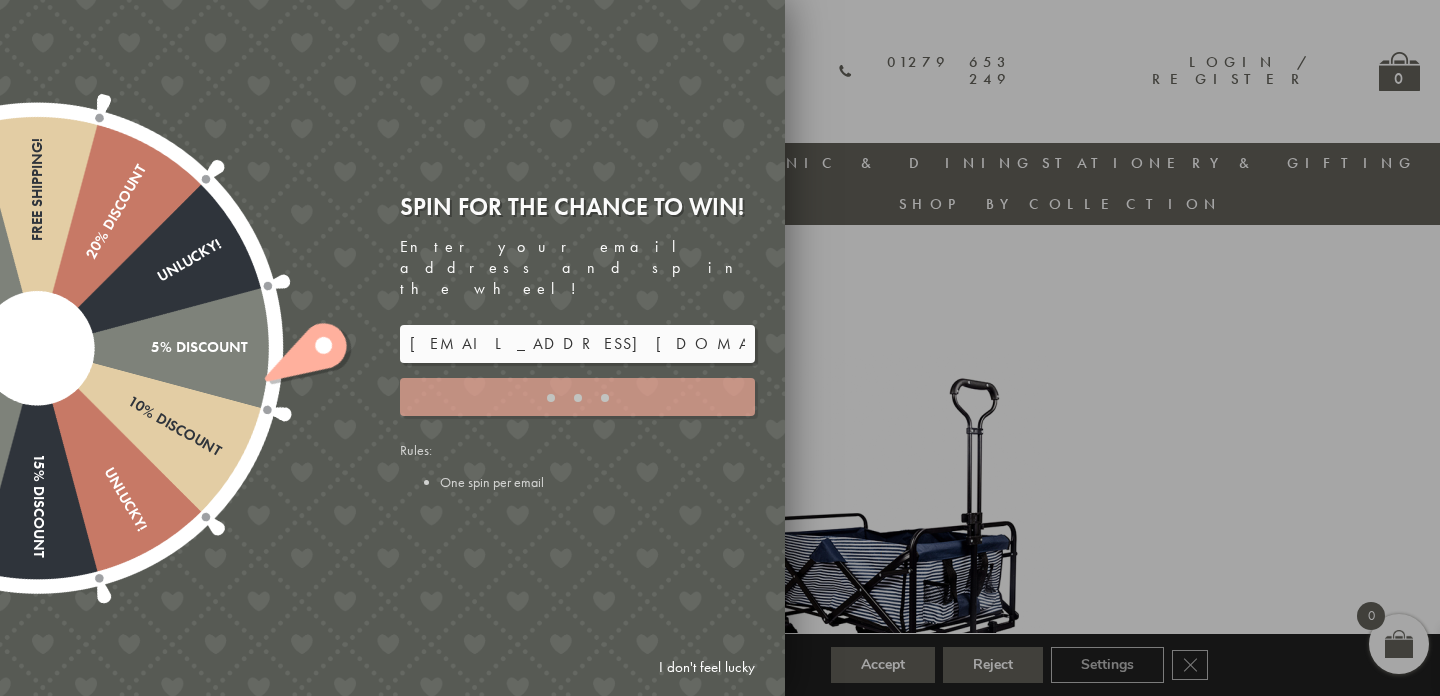 type on "886PH4TT" 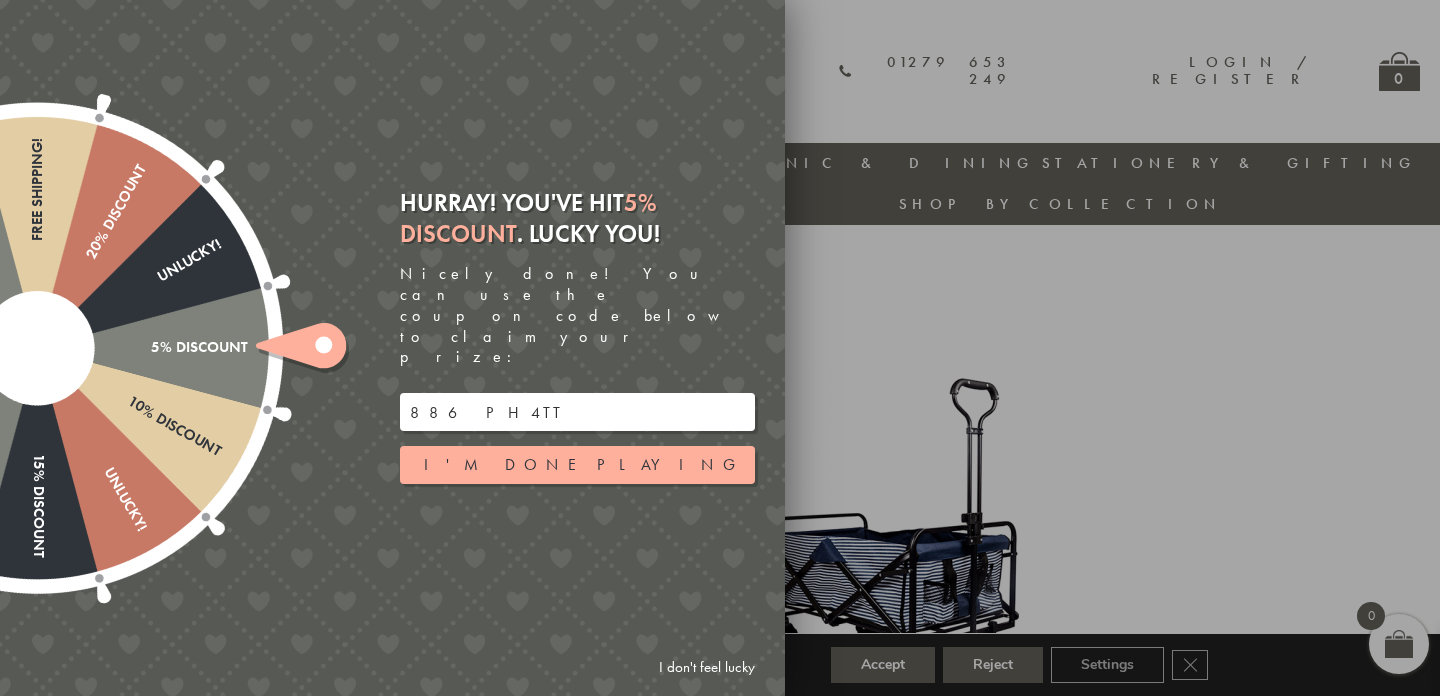 click 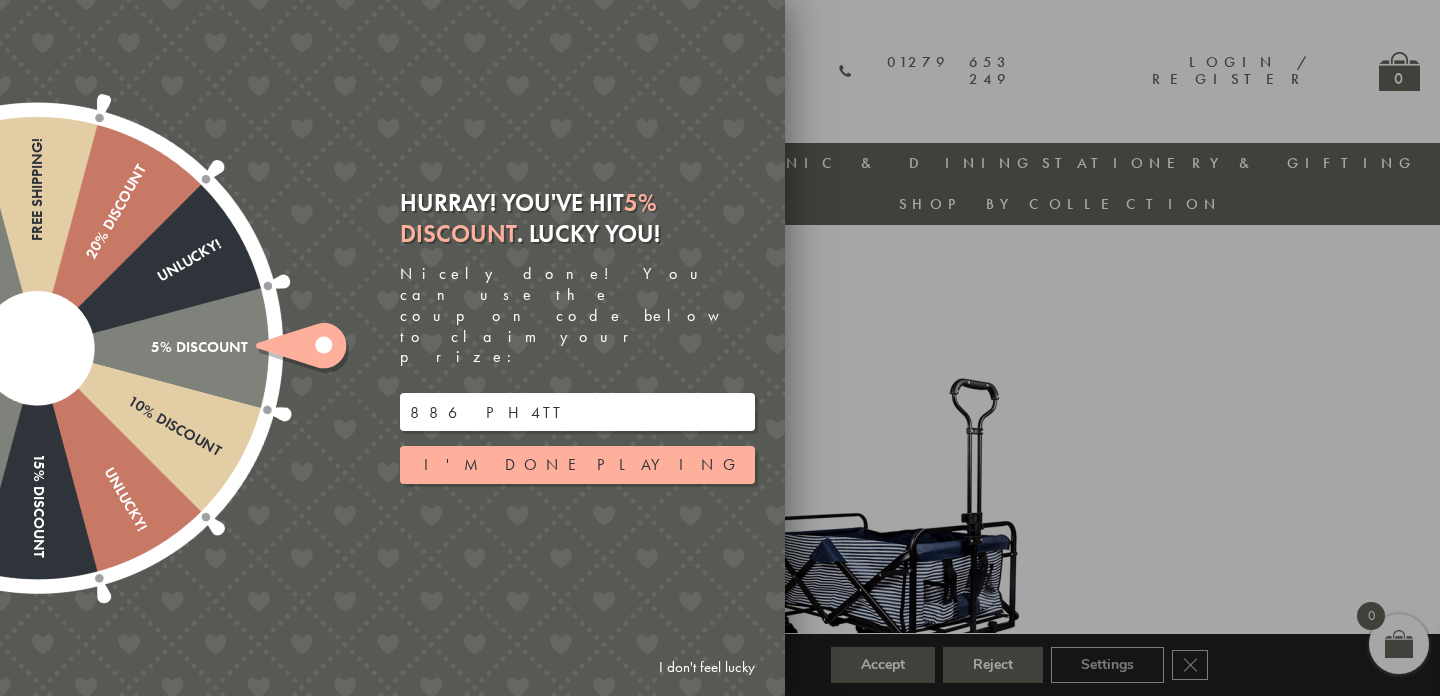 click on "886PH4TT" at bounding box center [577, 412] 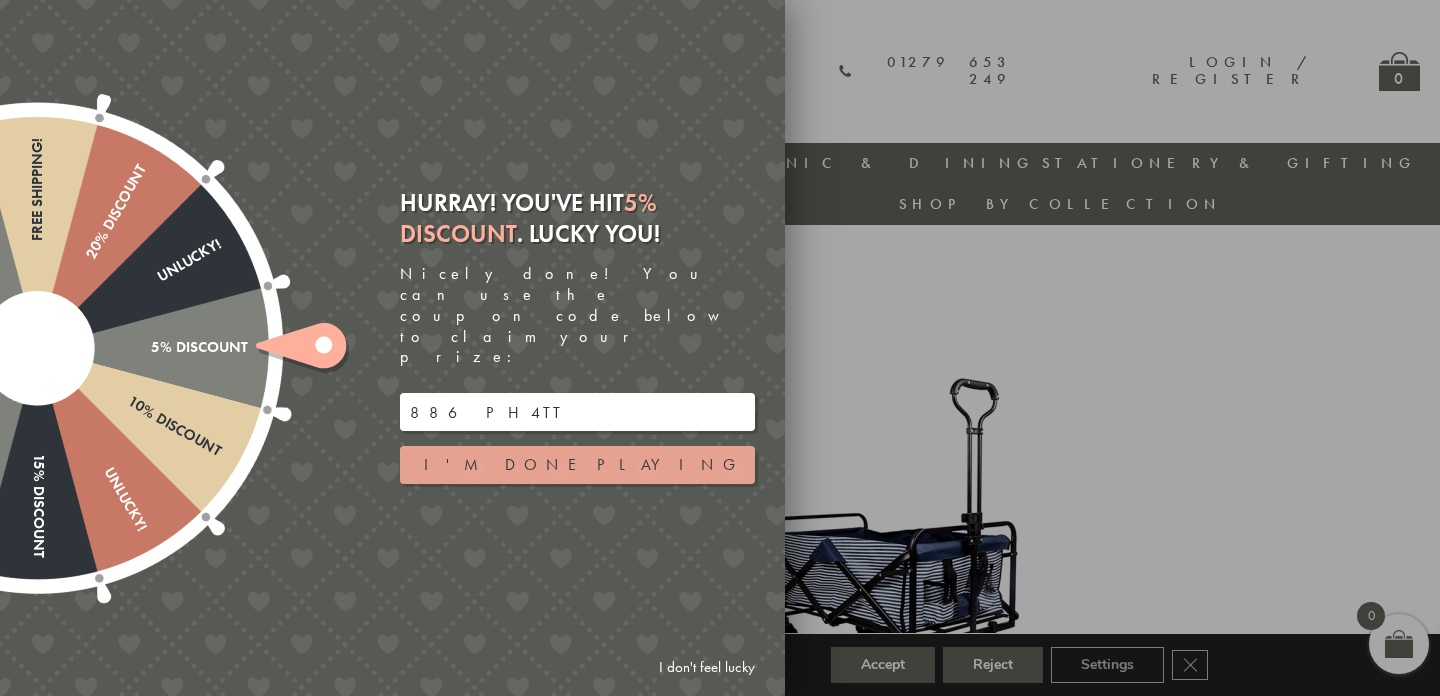 click on "I'm done playing" at bounding box center [577, 465] 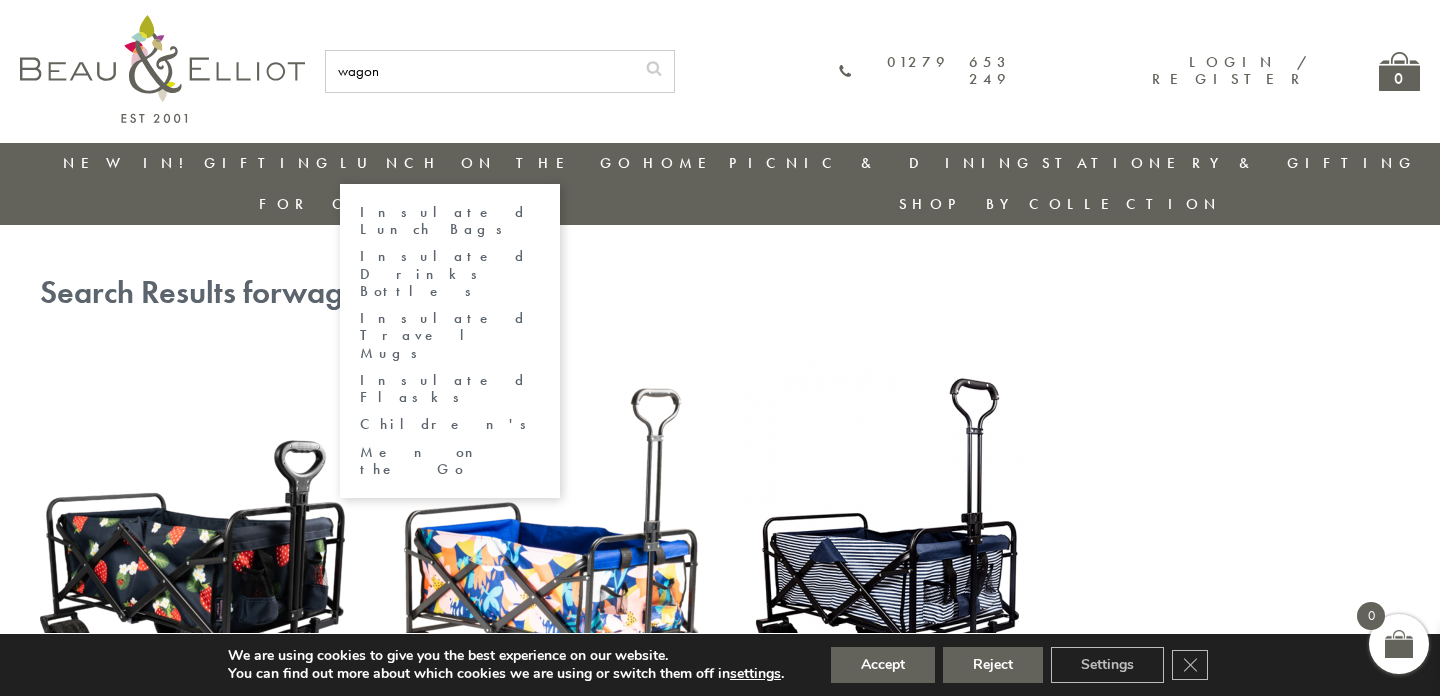 click on "Lunch On The Go Insulated Lunch Bags
Insulated Drinks Bottles
Insulated Travel Mugs
Insulated Flasks
Children's
Men on the Go" at bounding box center (488, 163) 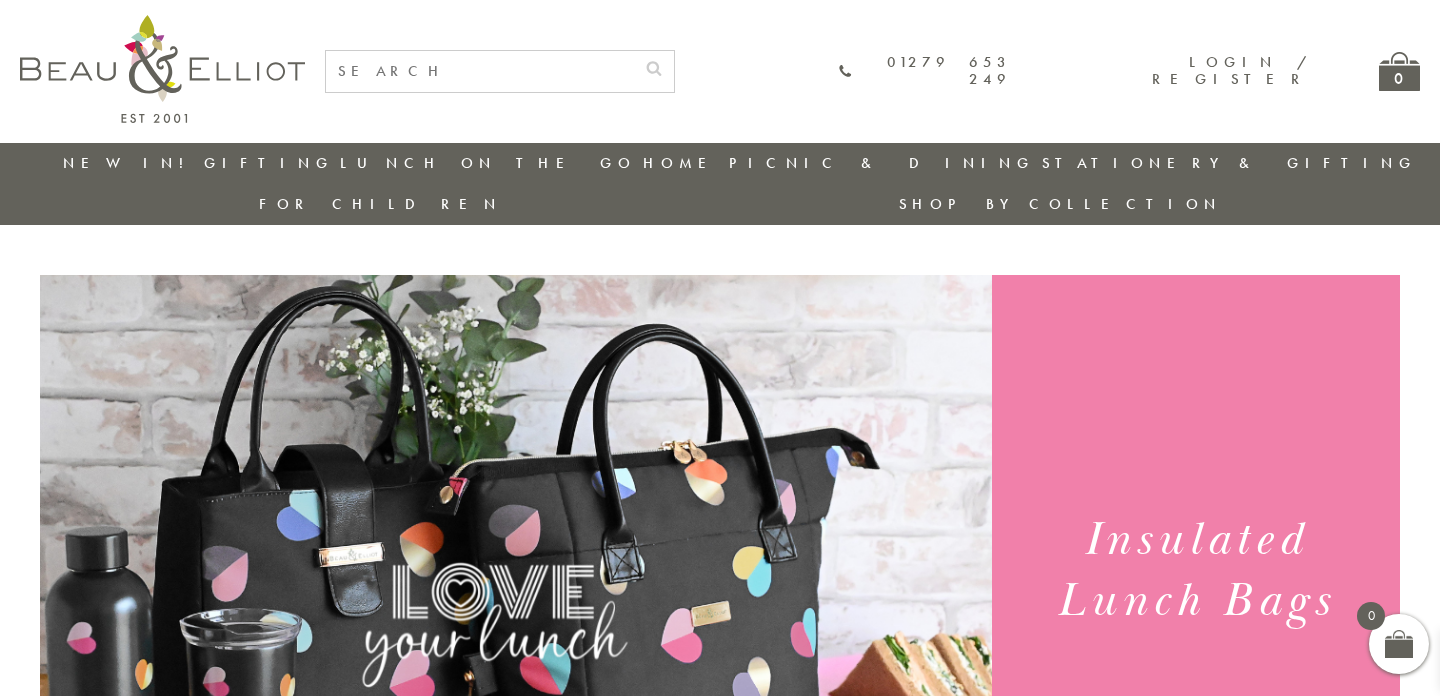 scroll, scrollTop: 0, scrollLeft: 0, axis: both 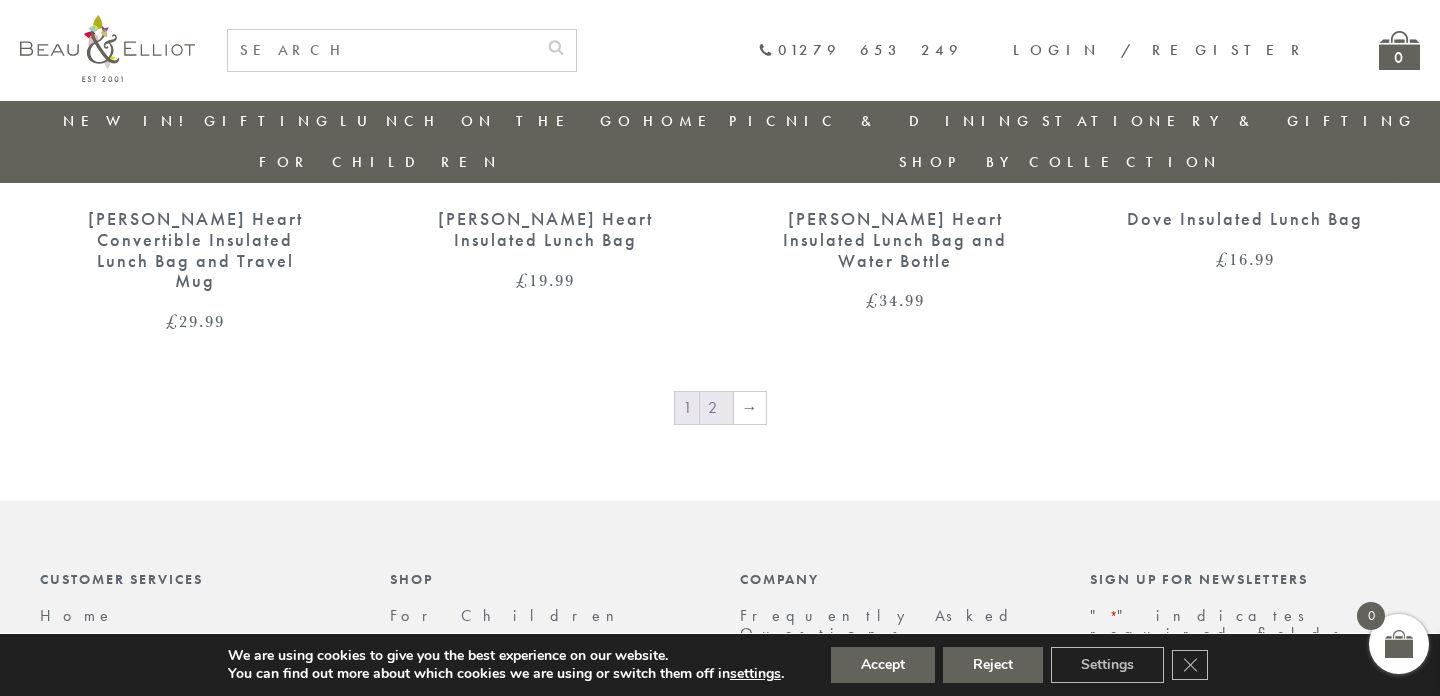 click on "2" at bounding box center (716, 408) 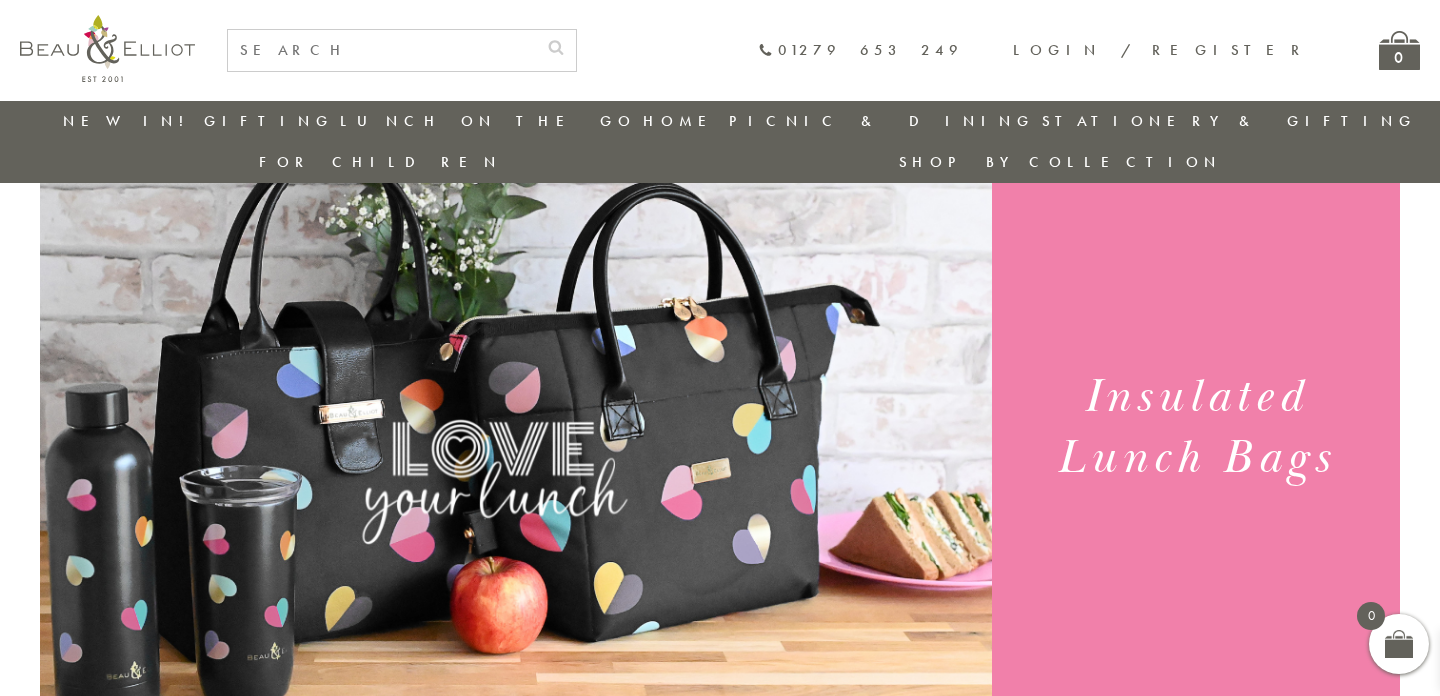 scroll, scrollTop: 348, scrollLeft: 0, axis: vertical 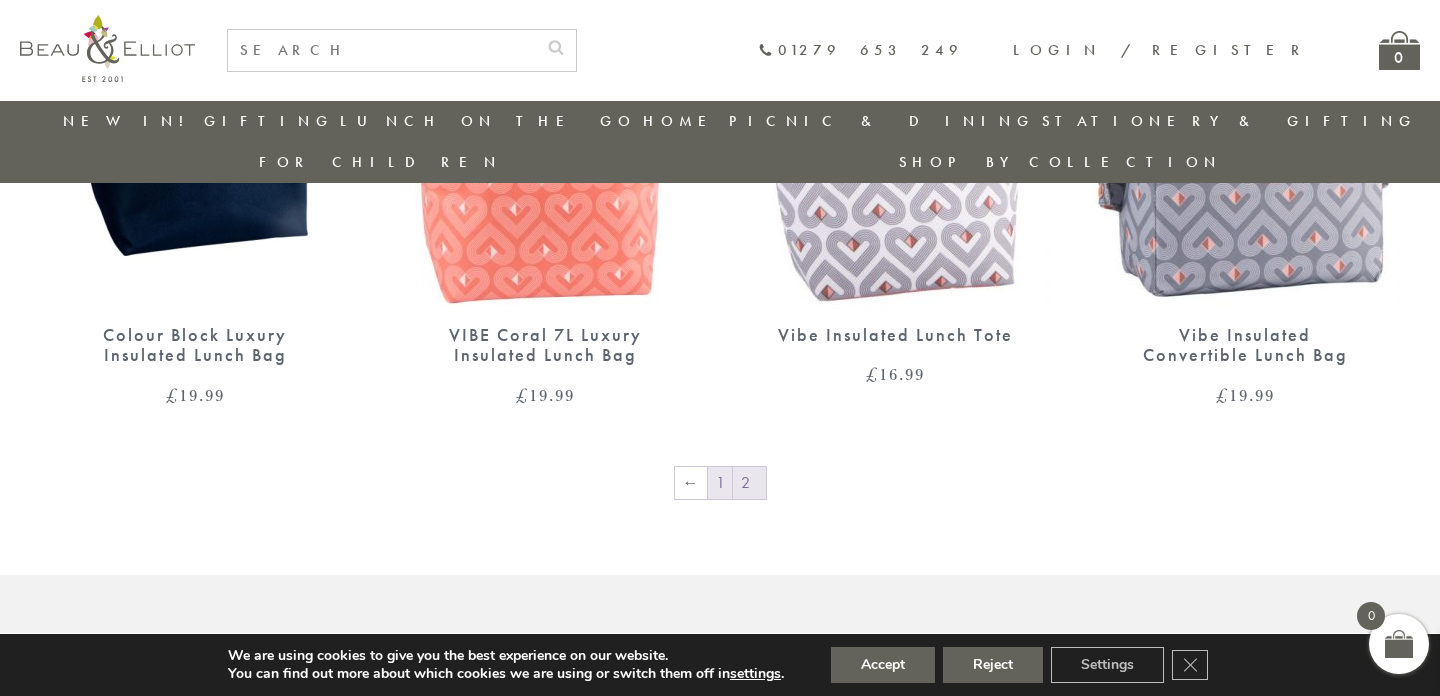 click on "1" at bounding box center (720, 483) 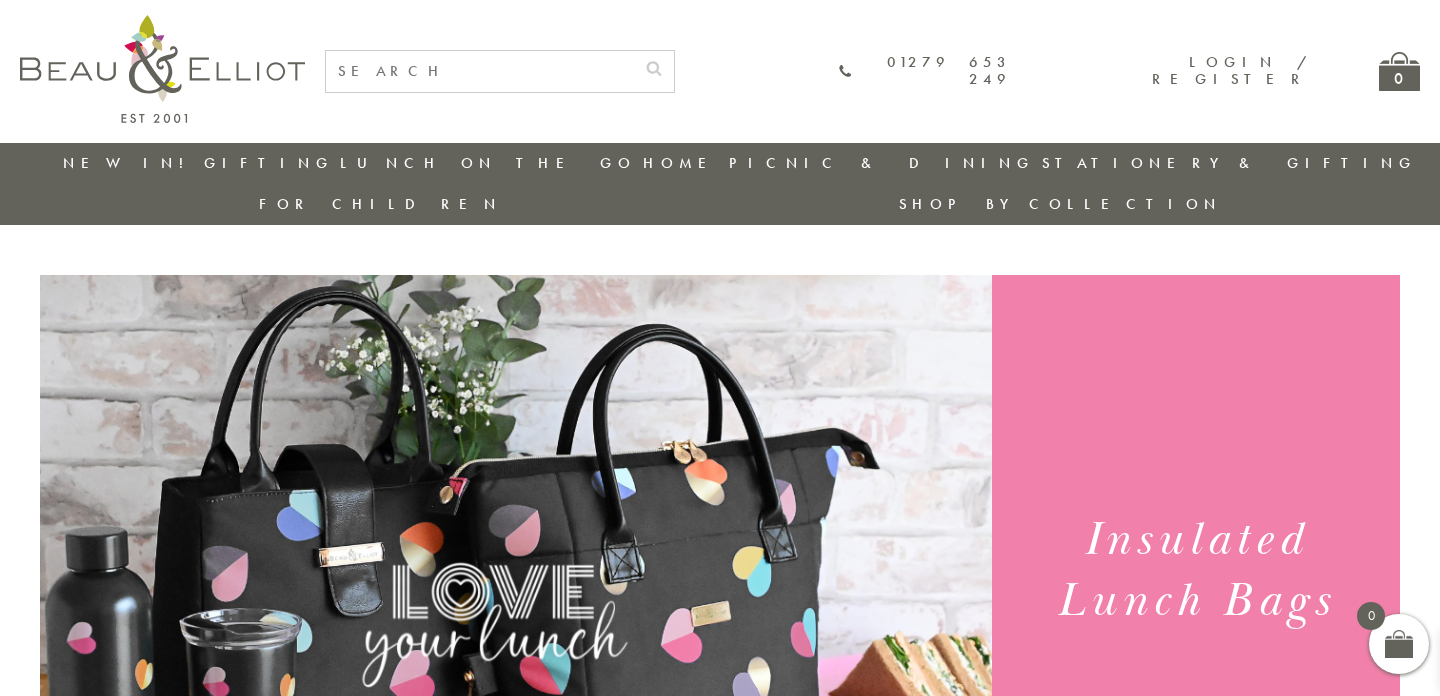 scroll, scrollTop: 0, scrollLeft: 0, axis: both 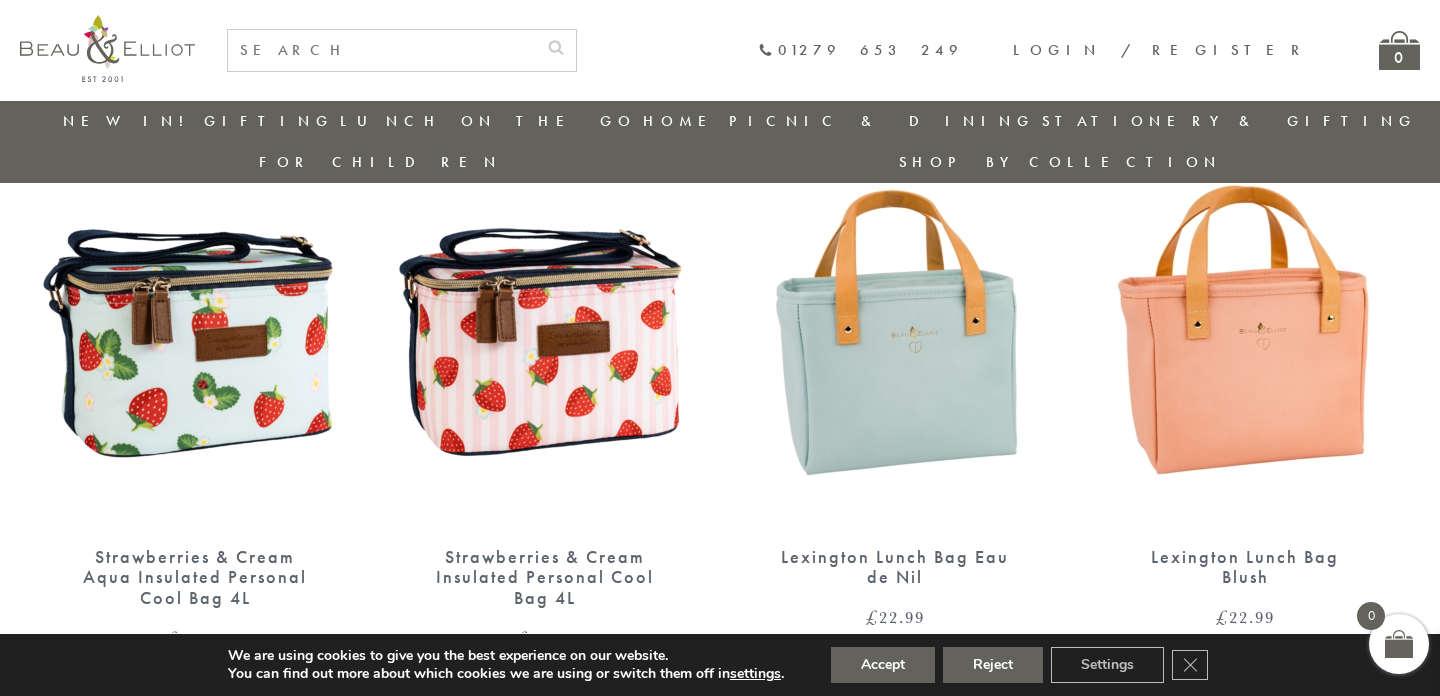 click on "Lexington Lunch Bag Blush" at bounding box center (1245, 567) 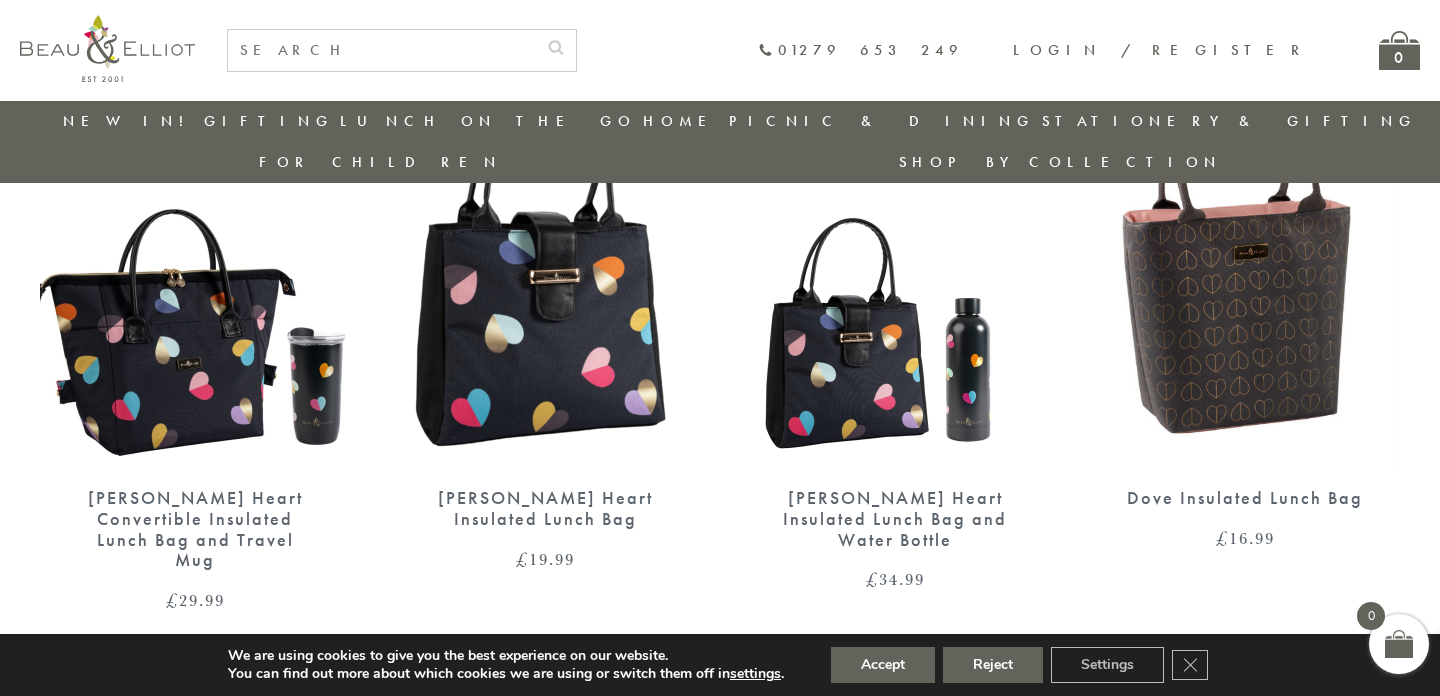 scroll, scrollTop: 3669, scrollLeft: 0, axis: vertical 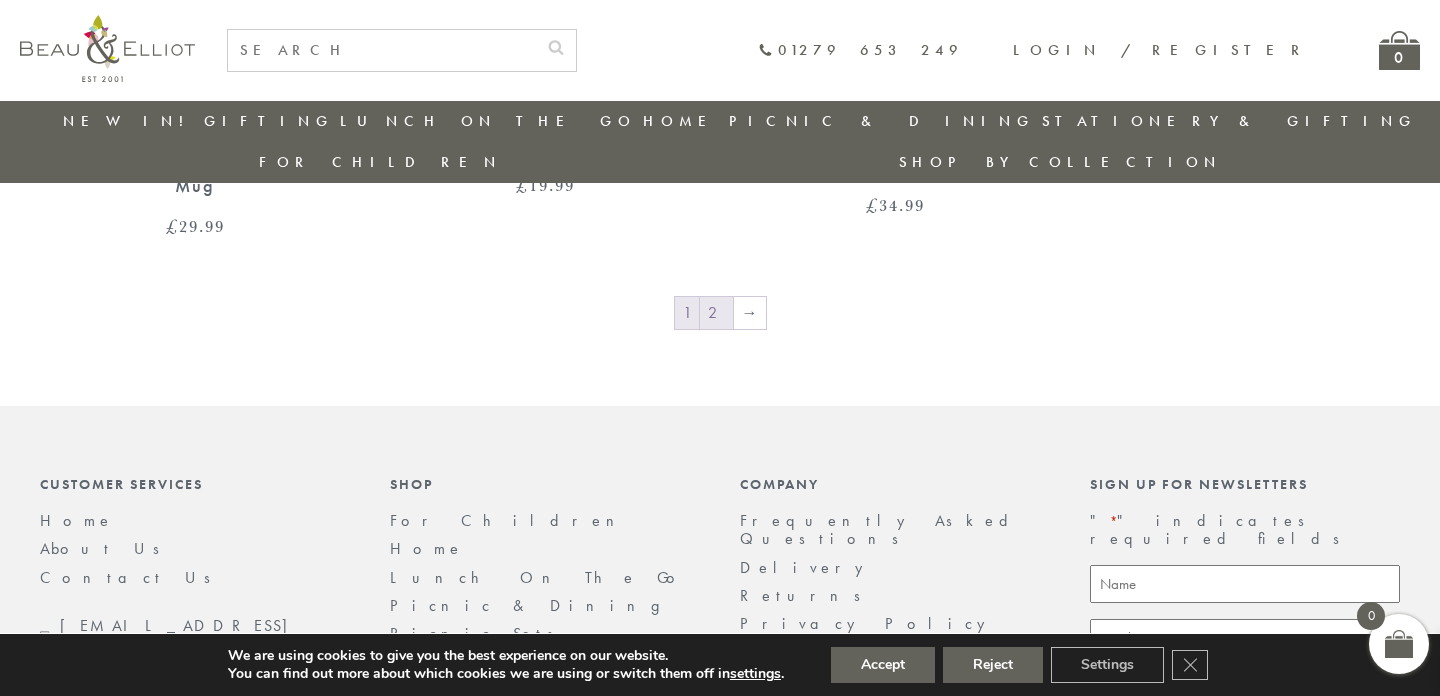 click on "2" at bounding box center [716, 313] 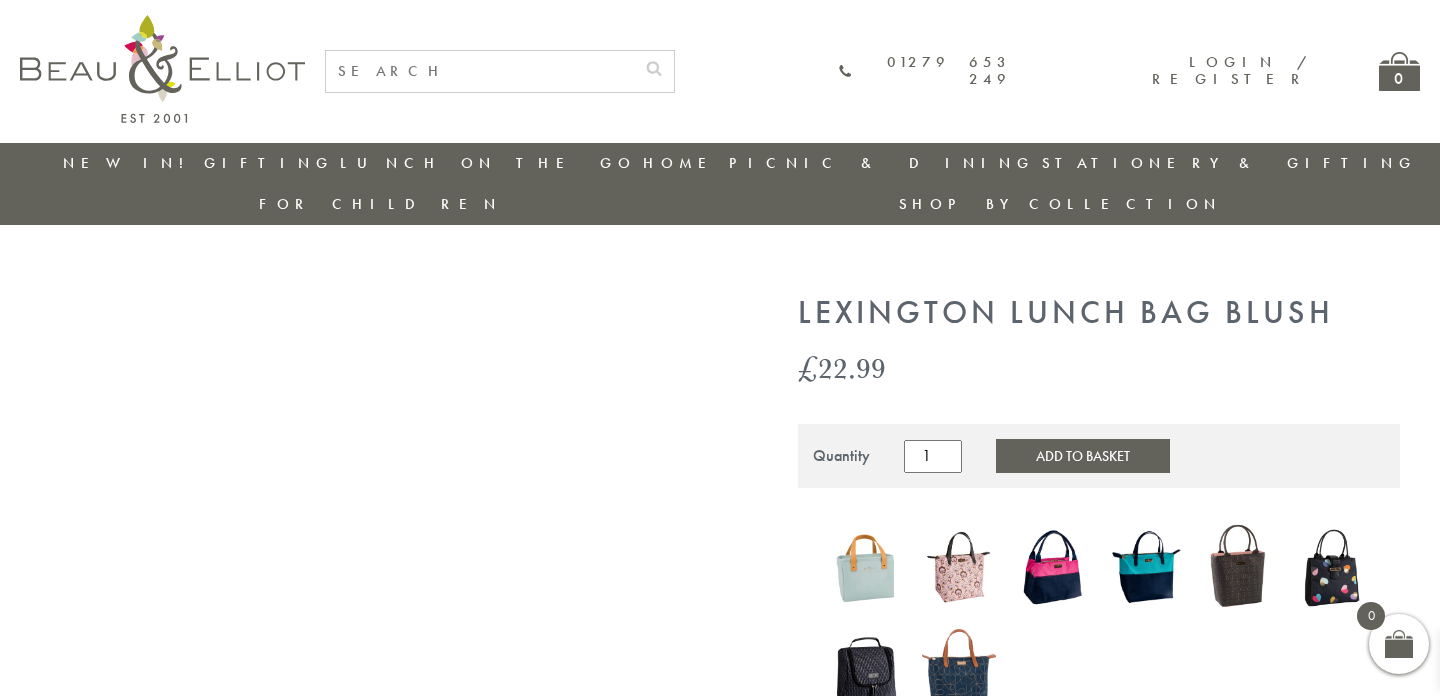 scroll, scrollTop: 0, scrollLeft: 0, axis: both 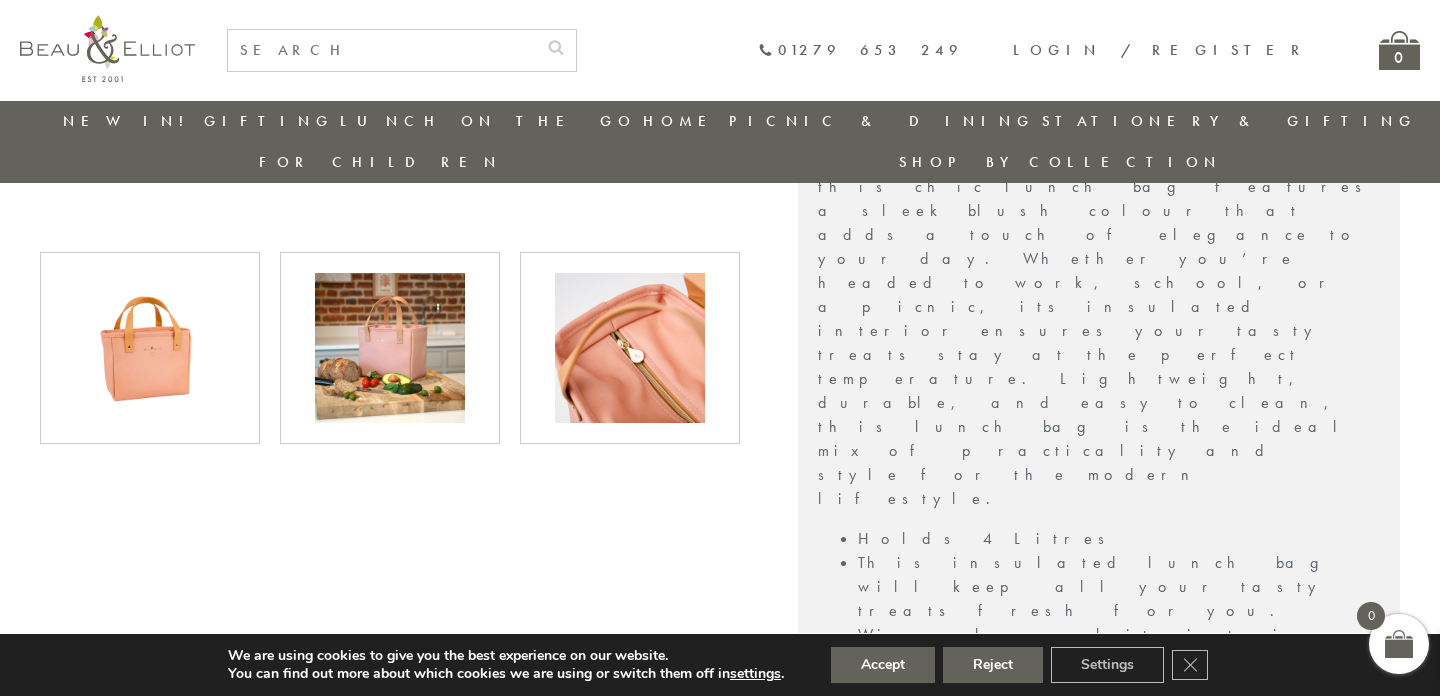 click at bounding box center (390, 348) 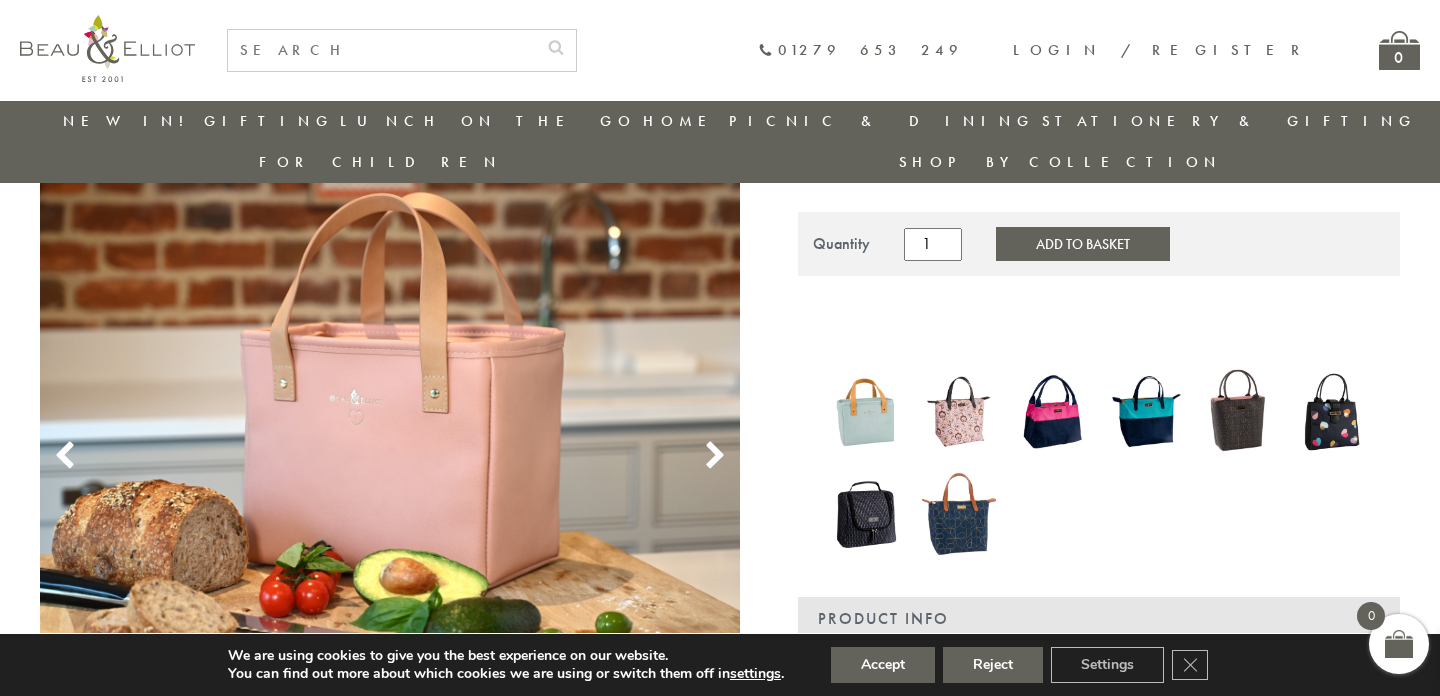 scroll, scrollTop: 170, scrollLeft: 0, axis: vertical 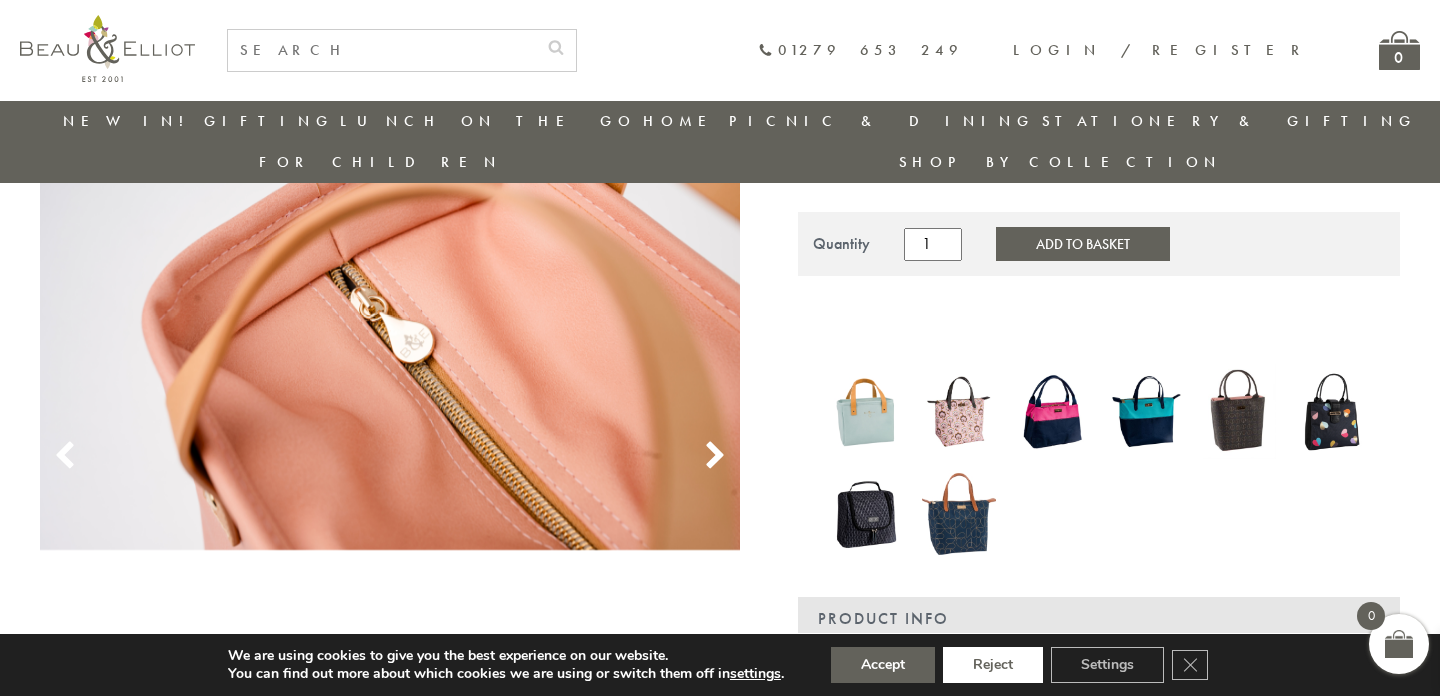 click on "Reject" at bounding box center [993, 665] 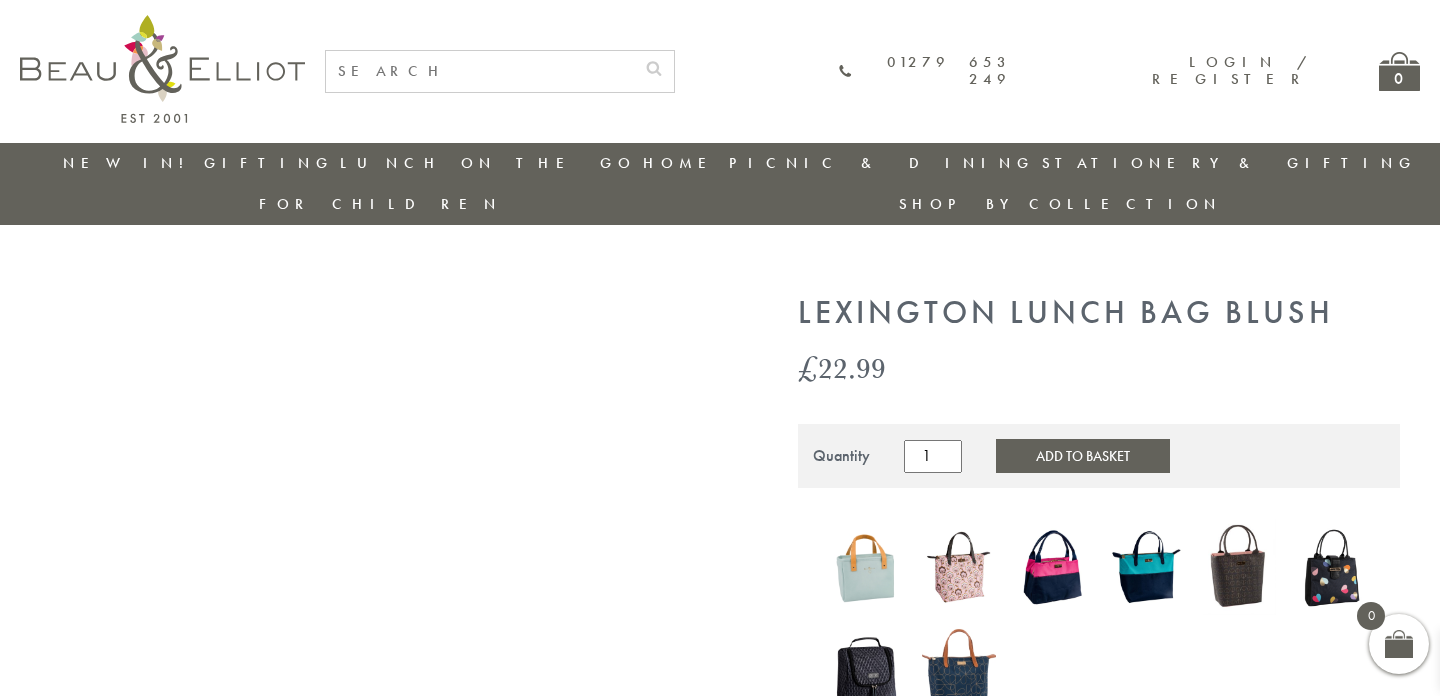 scroll, scrollTop: 170, scrollLeft: 0, axis: vertical 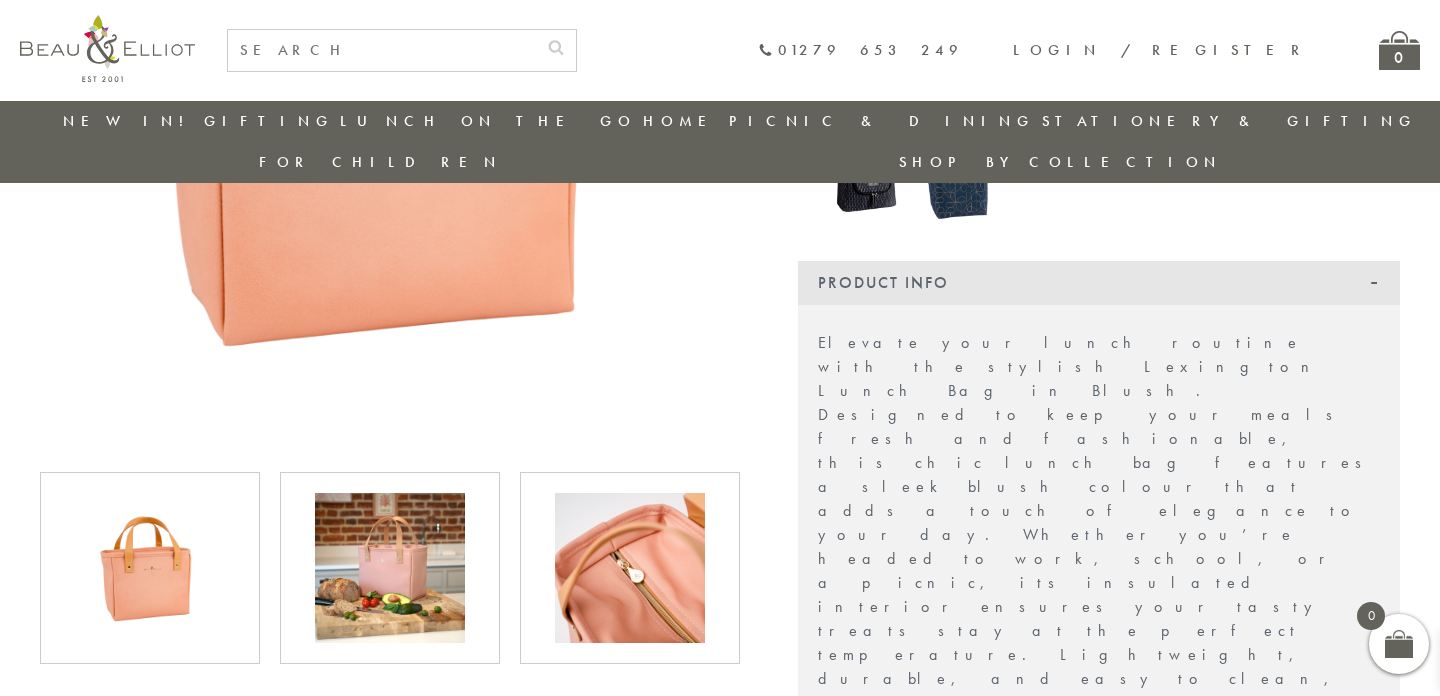 click at bounding box center [390, 568] 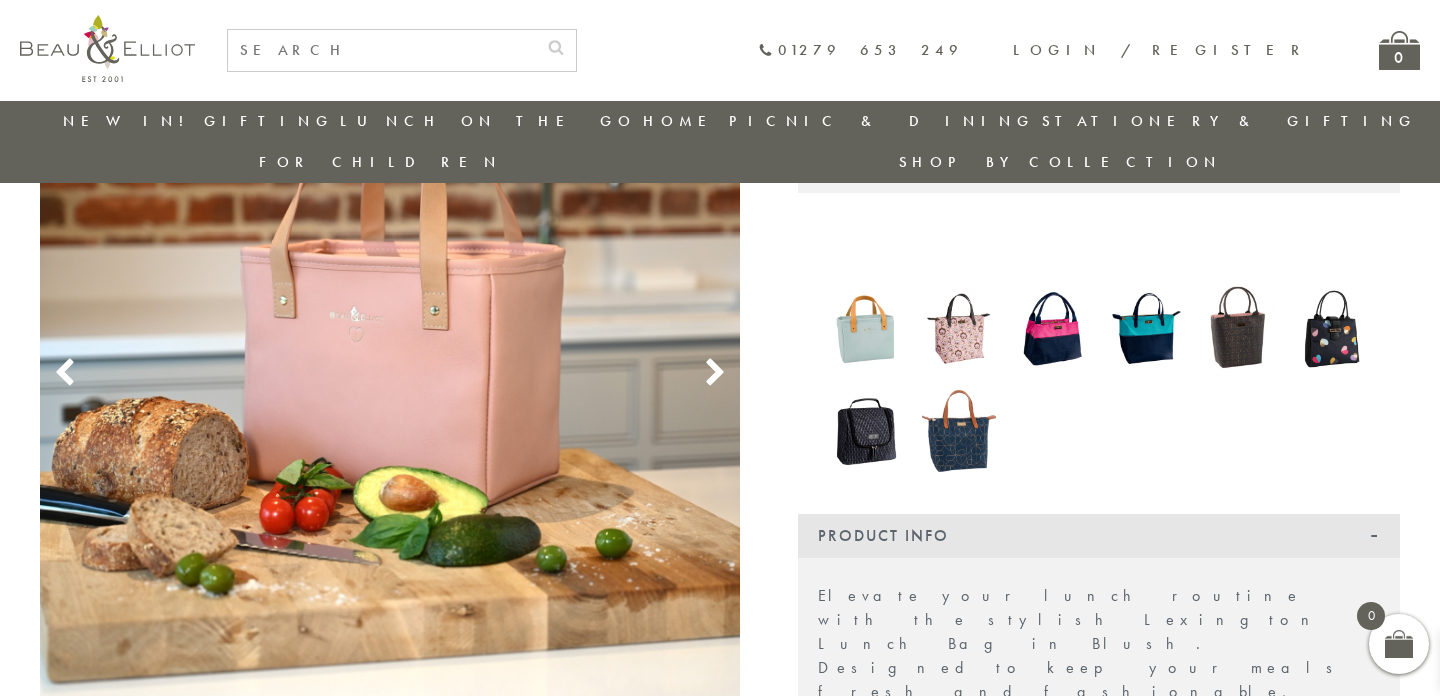 scroll, scrollTop: 252, scrollLeft: 0, axis: vertical 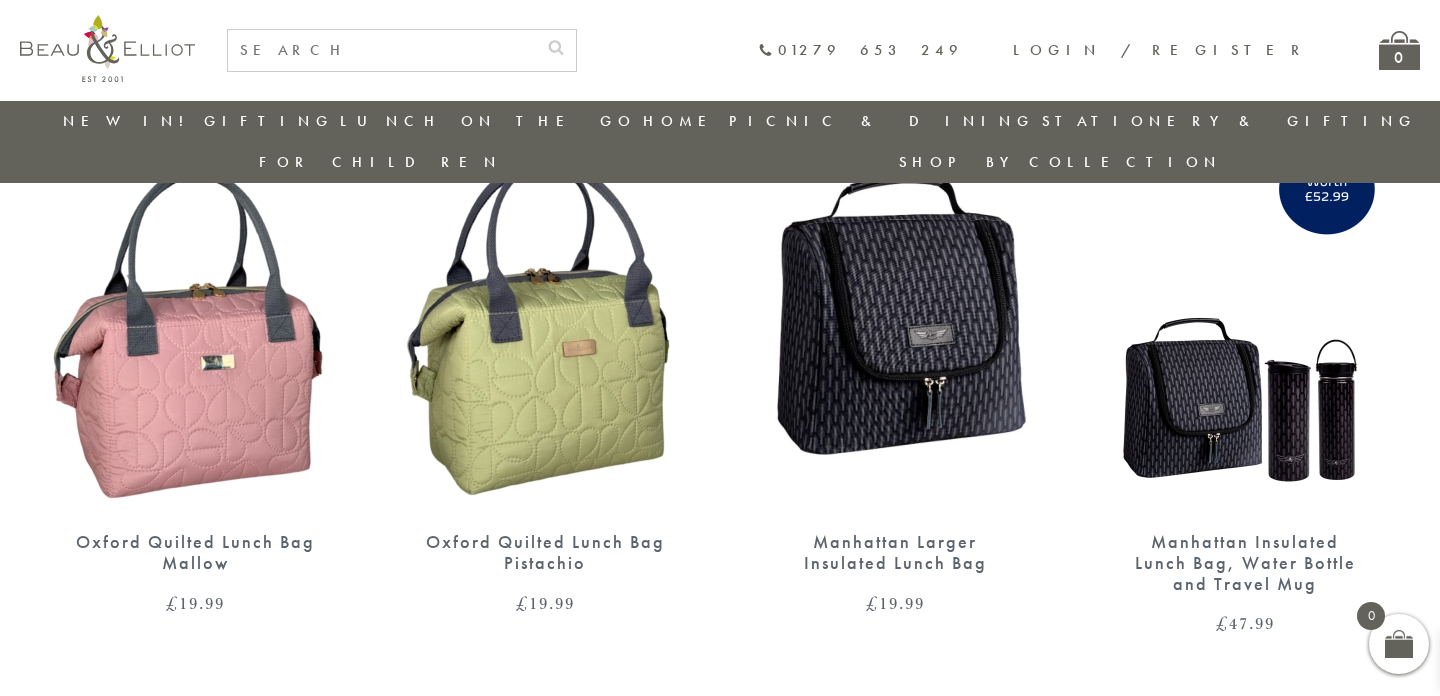 click on "Oxford Quilted Lunch Bag Mallow" at bounding box center [195, 552] 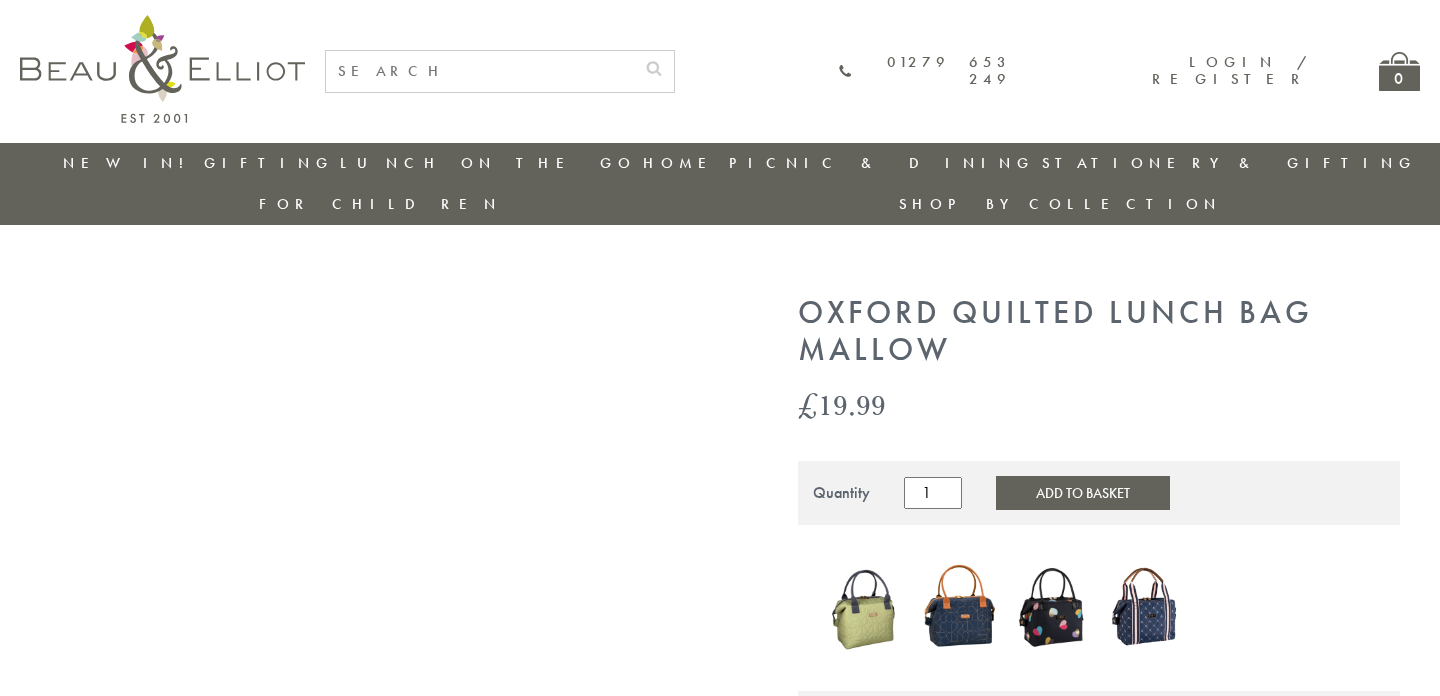 scroll, scrollTop: 0, scrollLeft: 0, axis: both 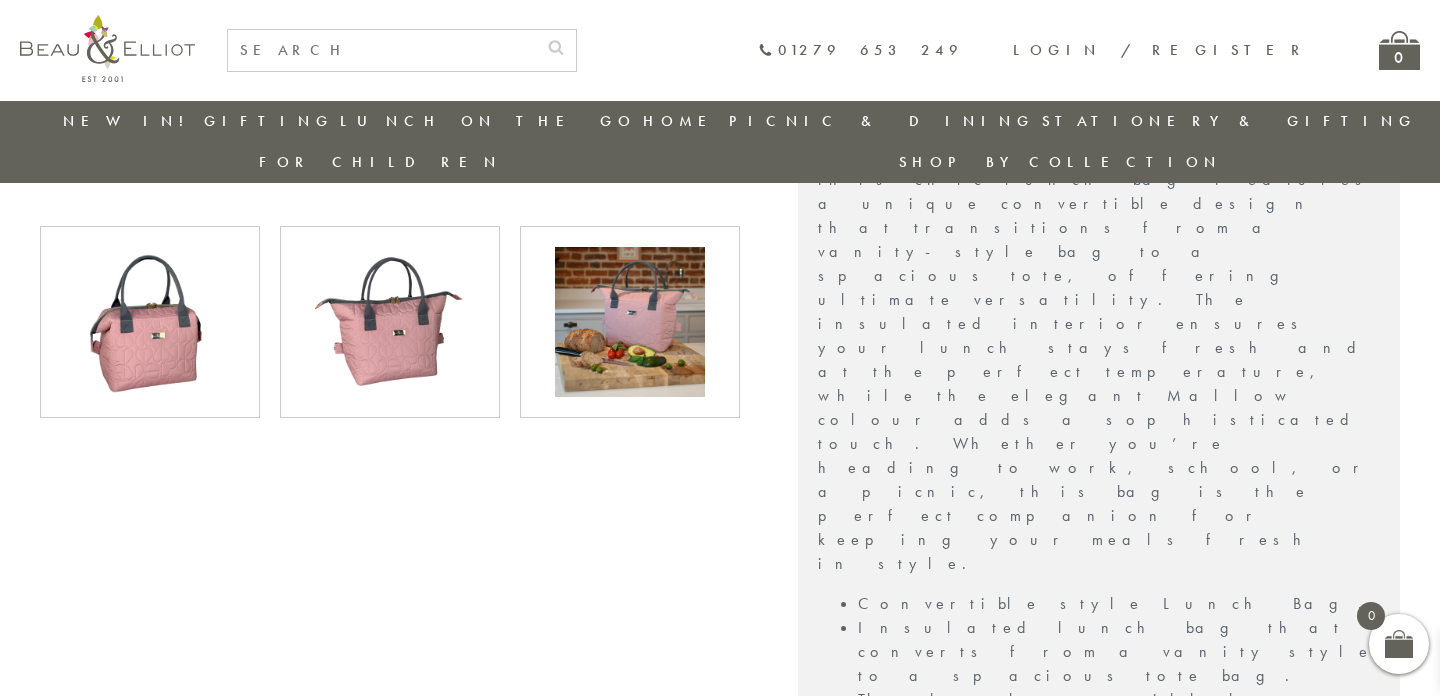 click on "Reviews" at bounding box center [1099, 1166] 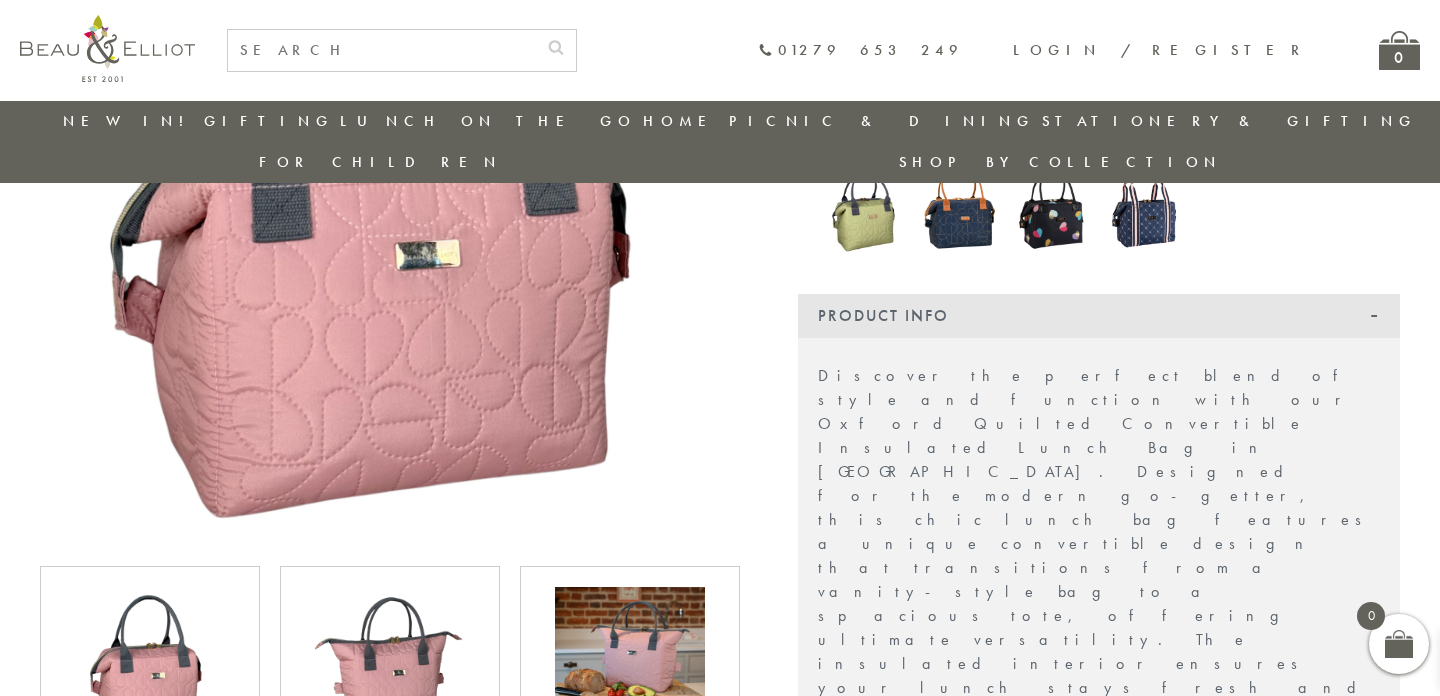 scroll, scrollTop: 415, scrollLeft: 0, axis: vertical 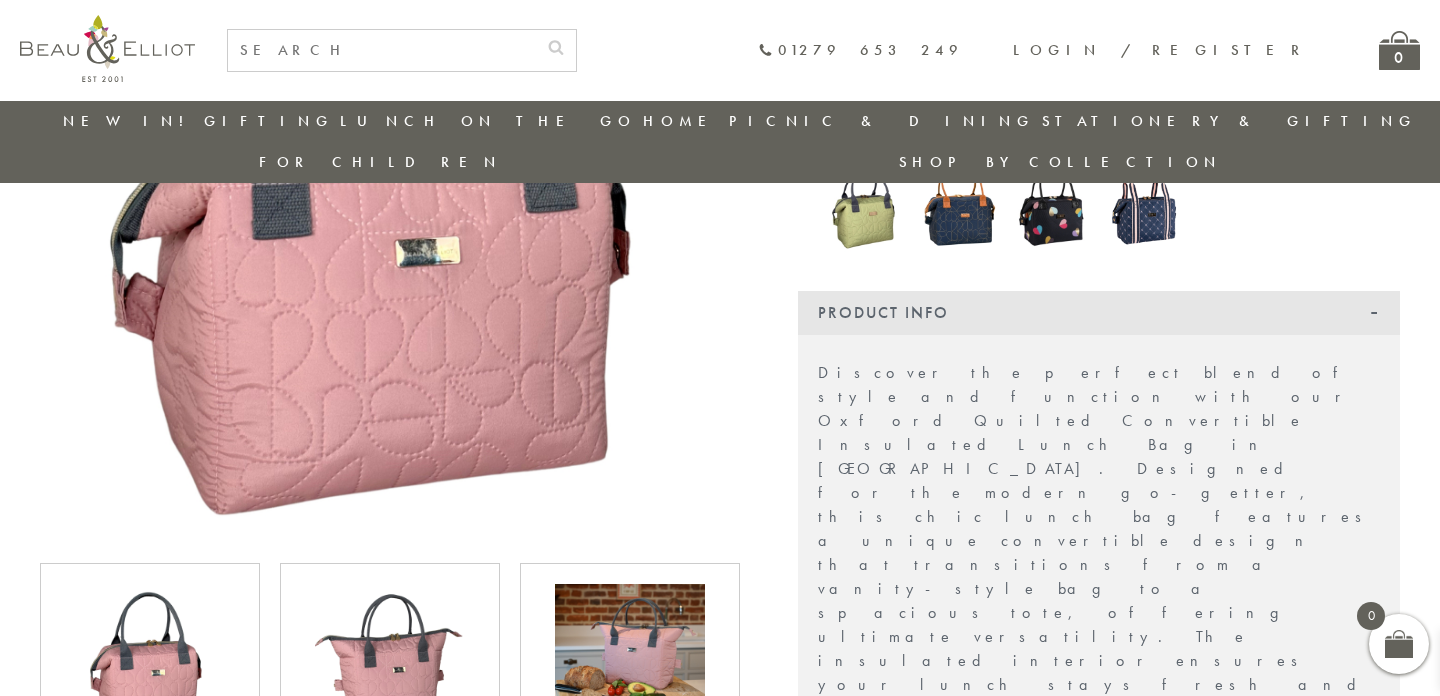click at bounding box center (390, 659) 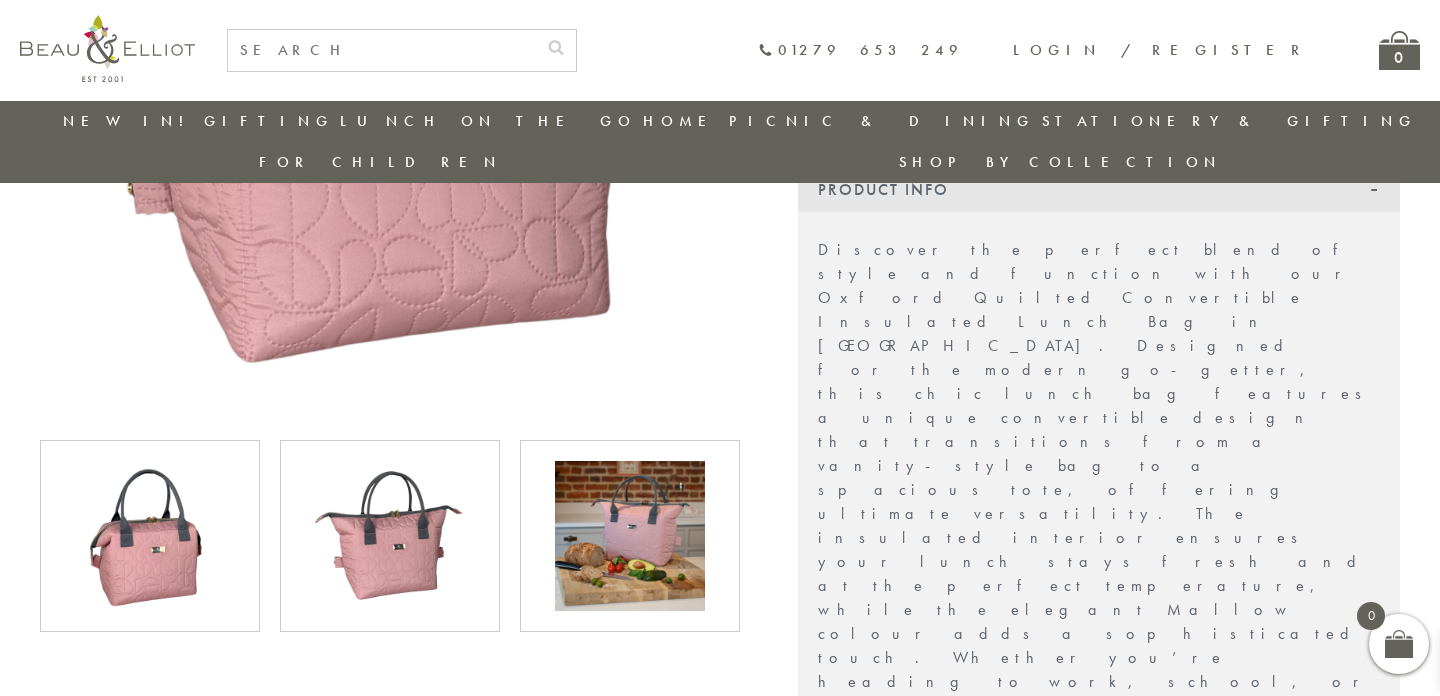 scroll, scrollTop: 546, scrollLeft: 0, axis: vertical 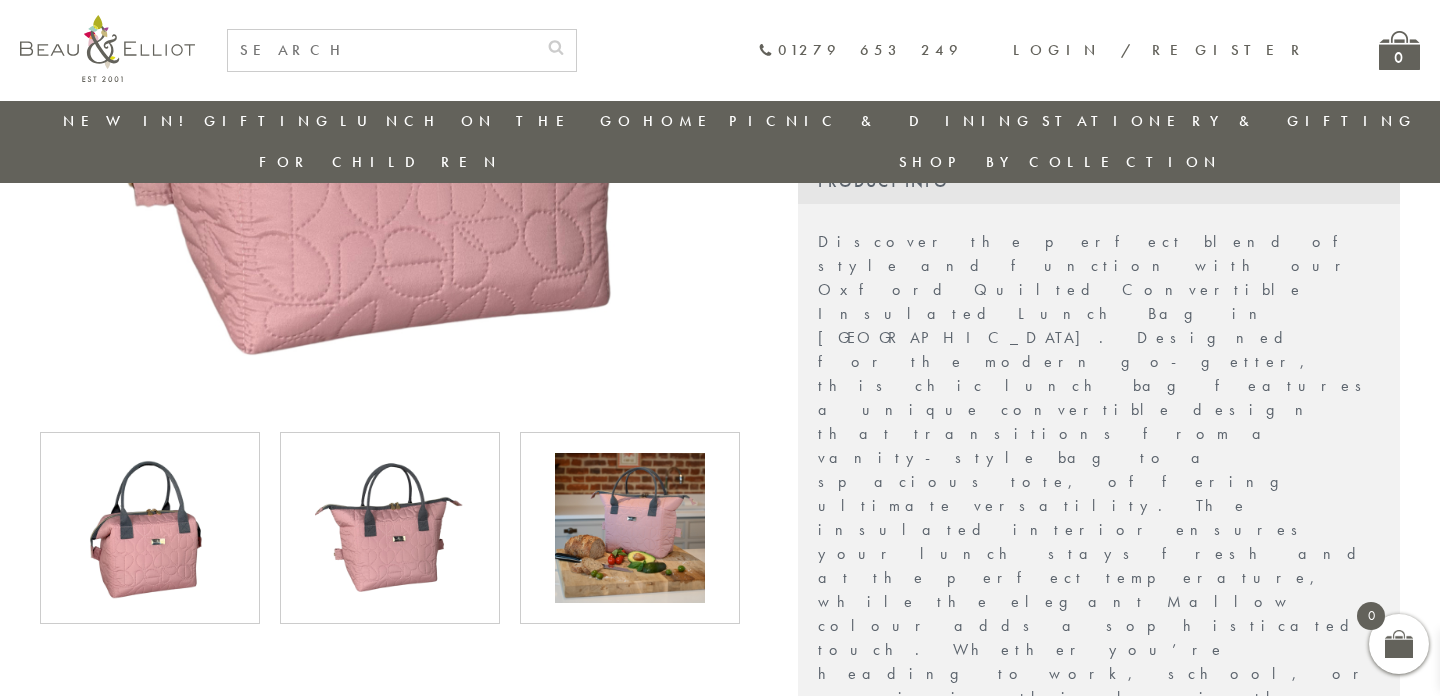 click at bounding box center [630, 528] 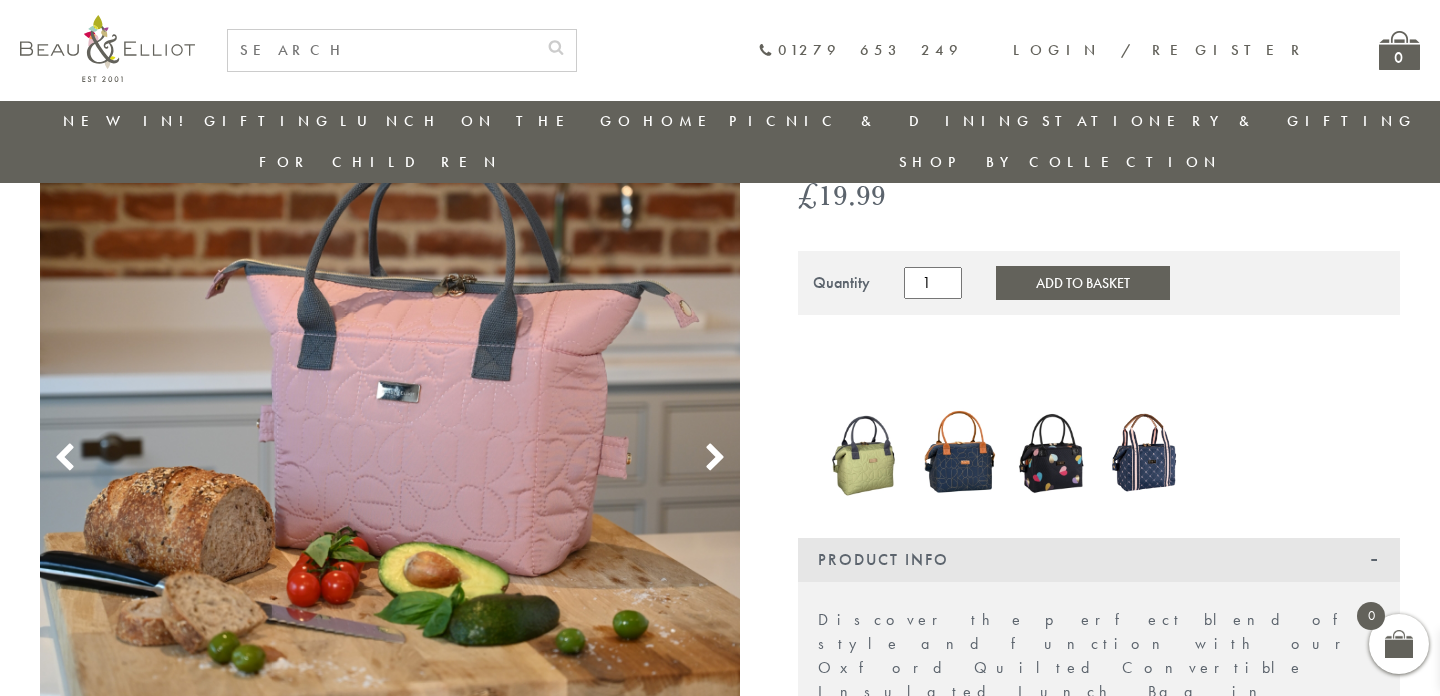 scroll, scrollTop: 150, scrollLeft: 0, axis: vertical 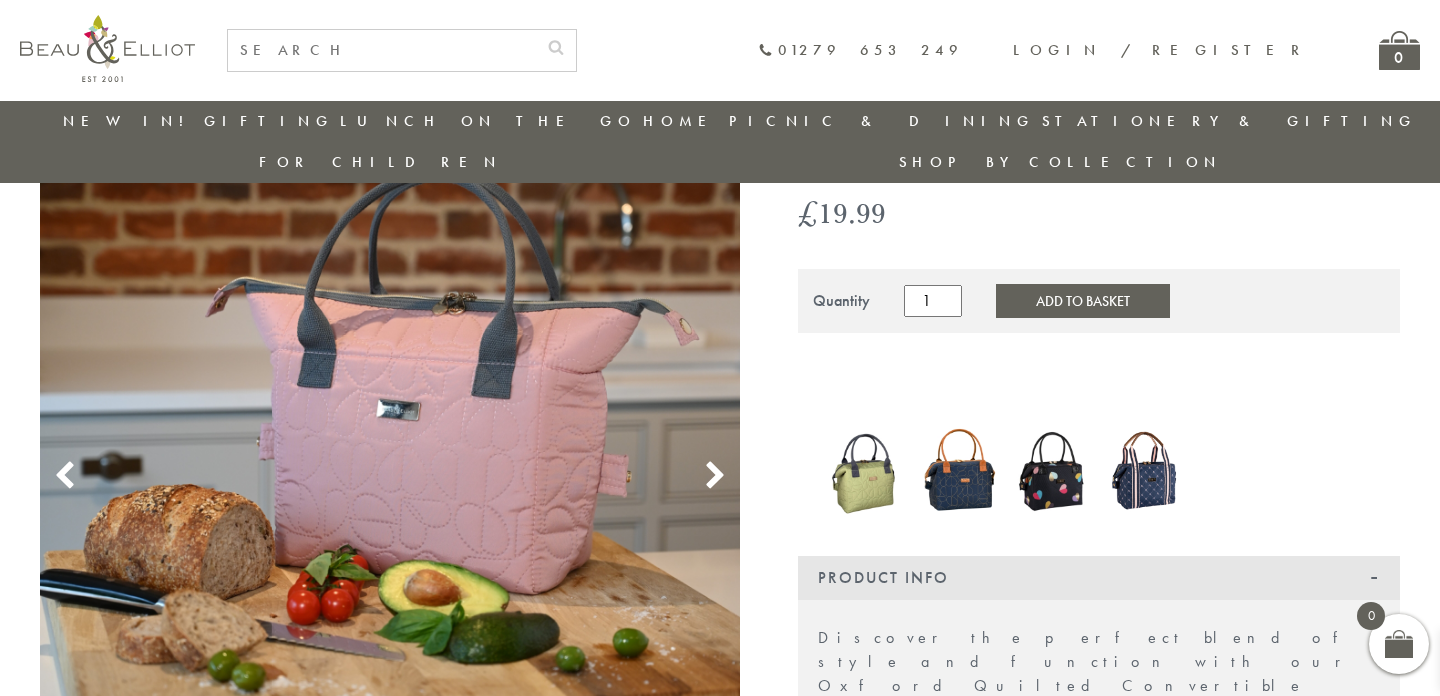 click at bounding box center (865, 470) 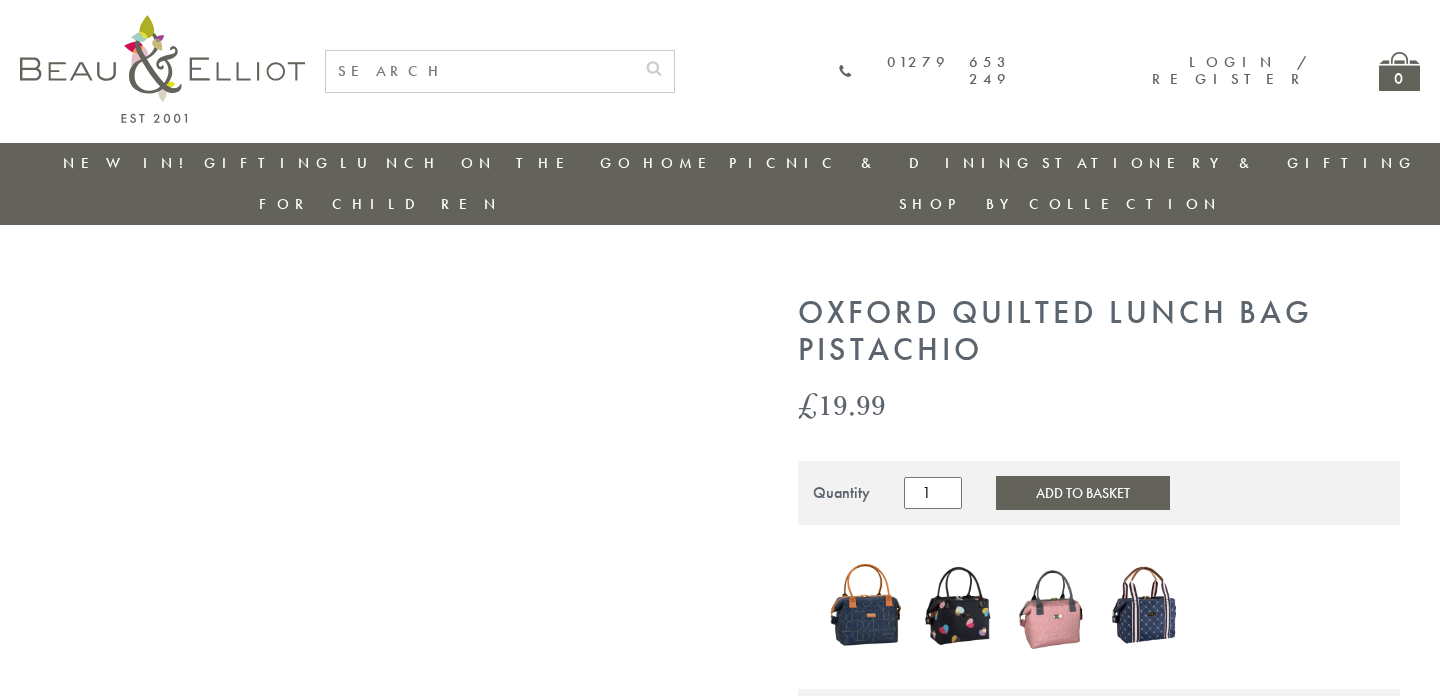 scroll, scrollTop: 0, scrollLeft: 0, axis: both 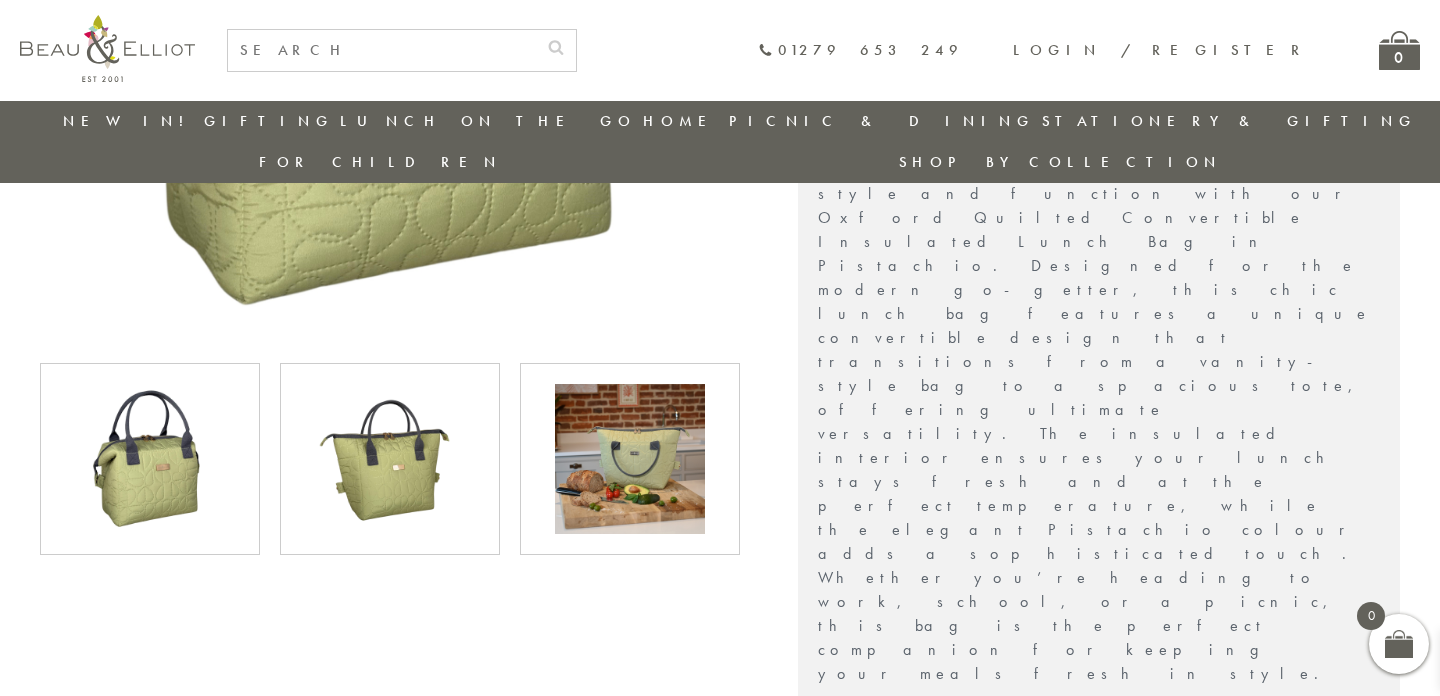click at bounding box center [630, 459] 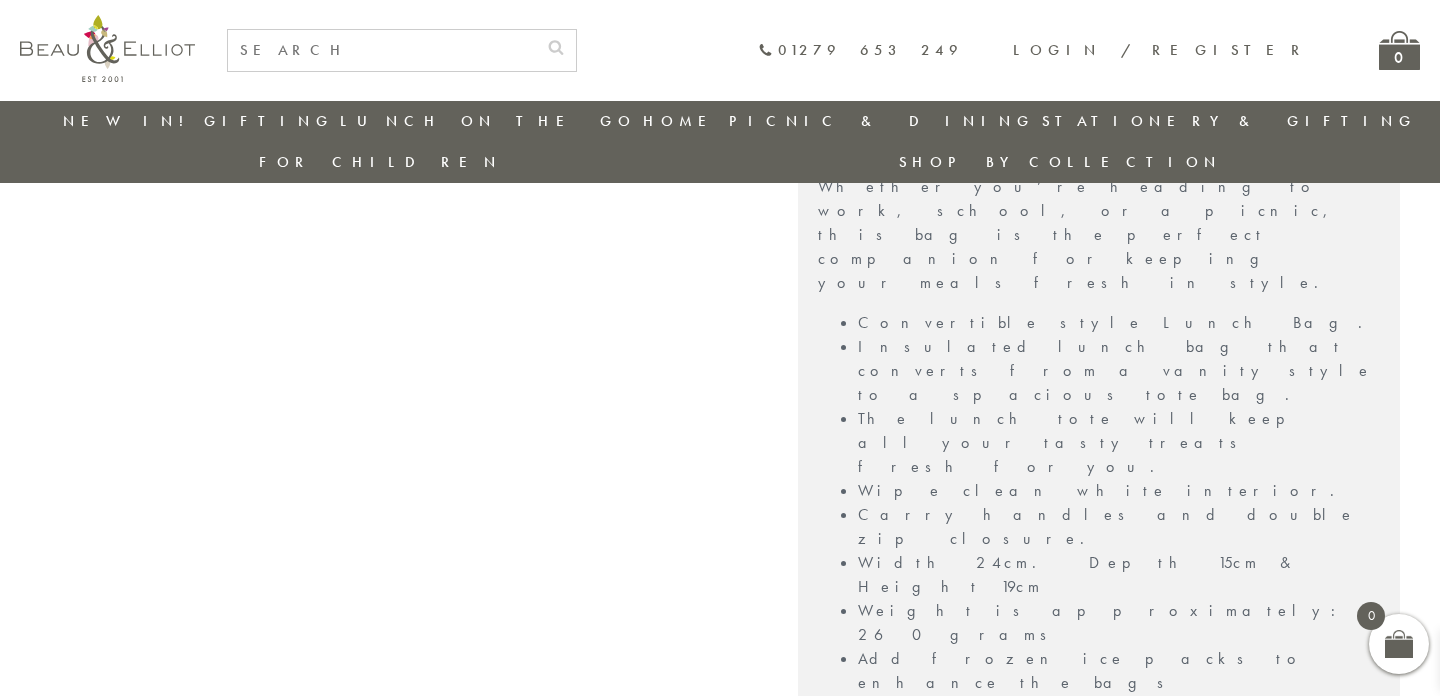 scroll, scrollTop: 989, scrollLeft: 0, axis: vertical 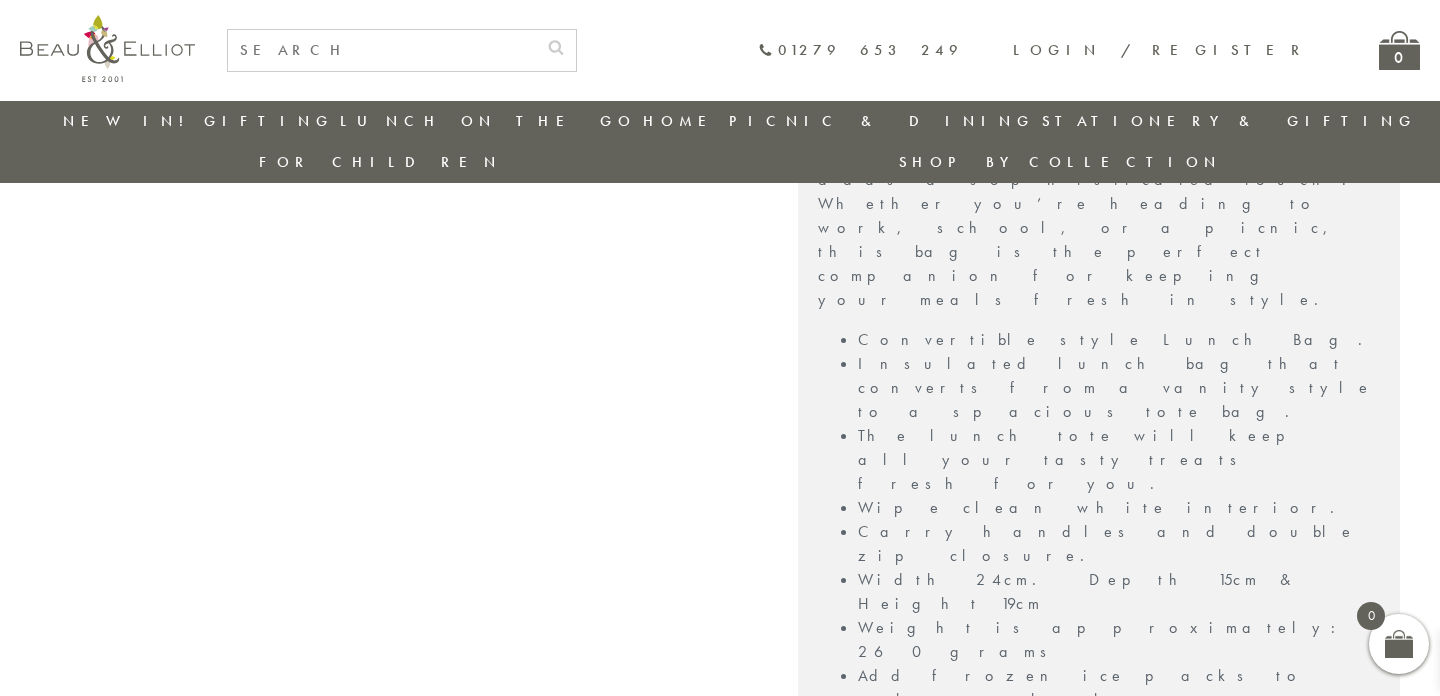 click on "Reviews" at bounding box center [1099, 902] 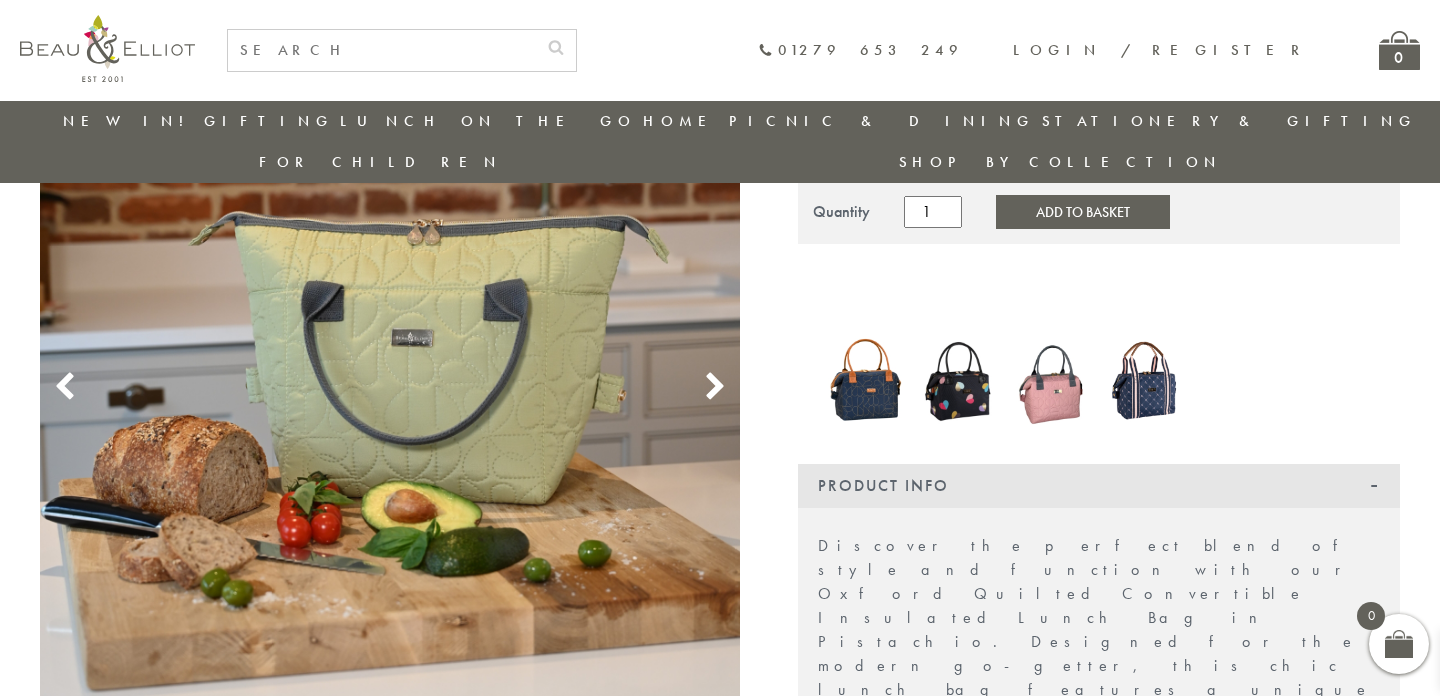 scroll, scrollTop: 238, scrollLeft: 0, axis: vertical 